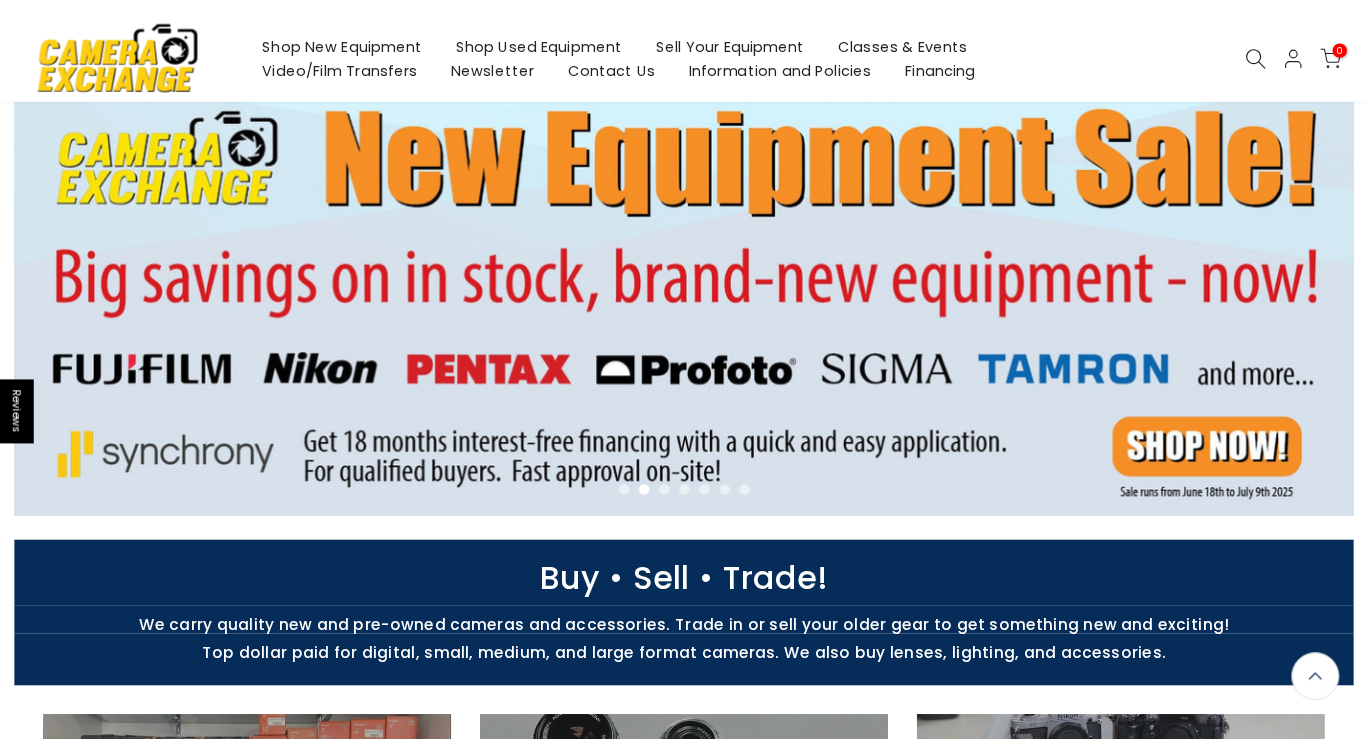 scroll, scrollTop: 0, scrollLeft: 0, axis: both 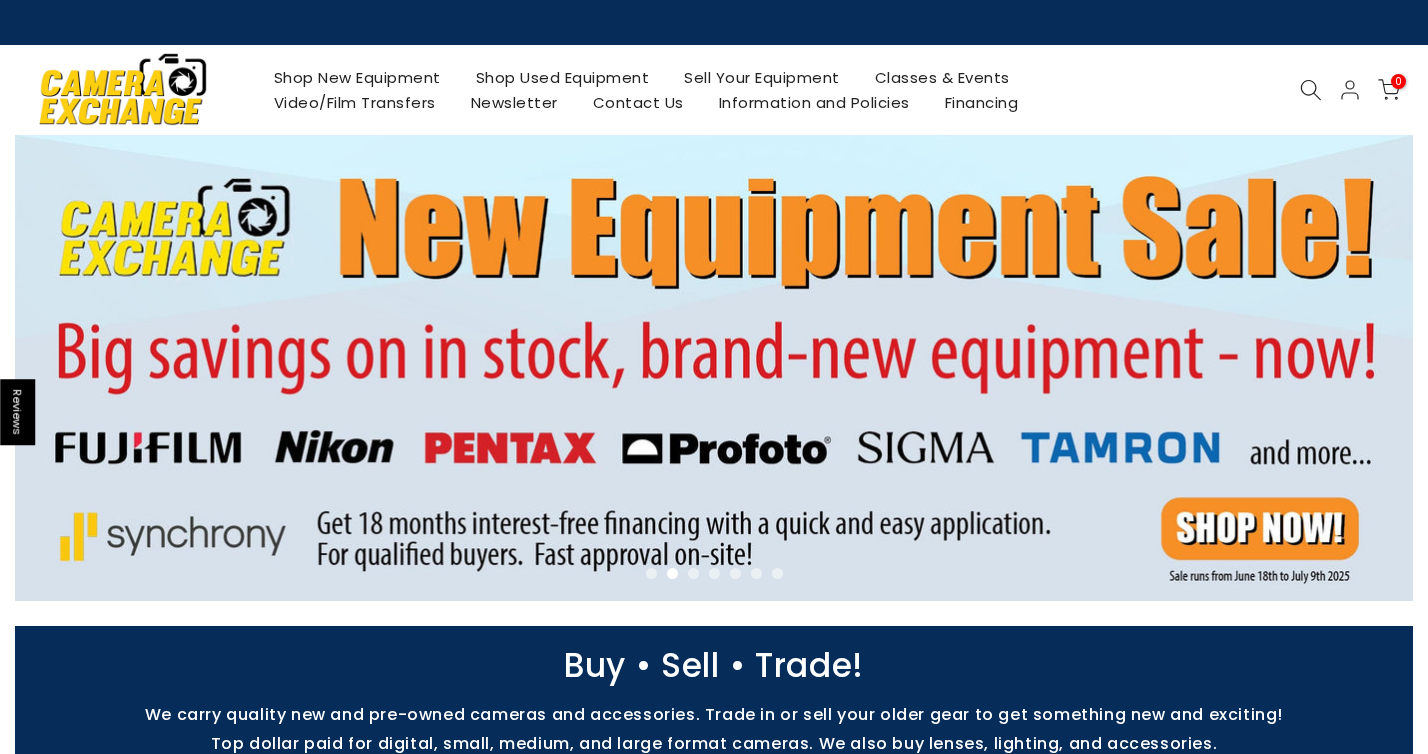 click at bounding box center [1363, 368] 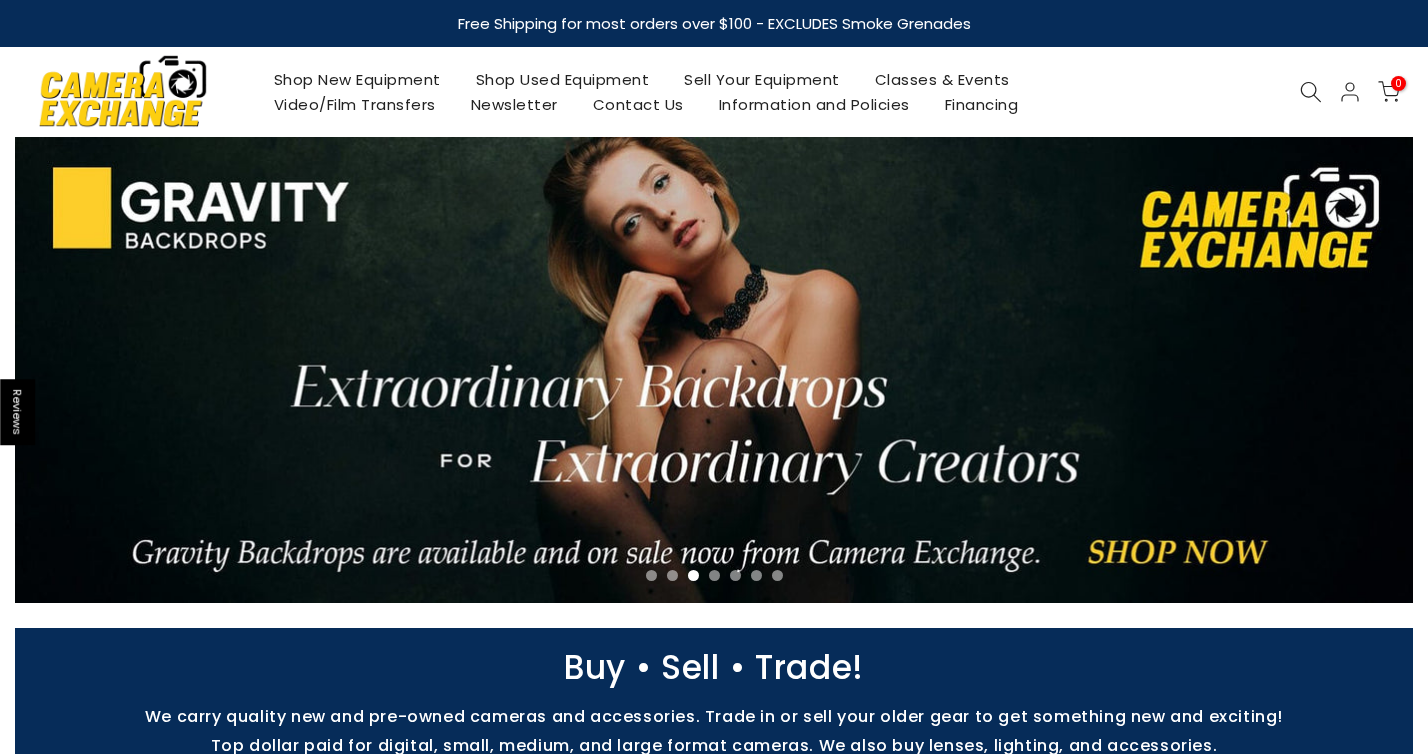 click at bounding box center (1363, 370) 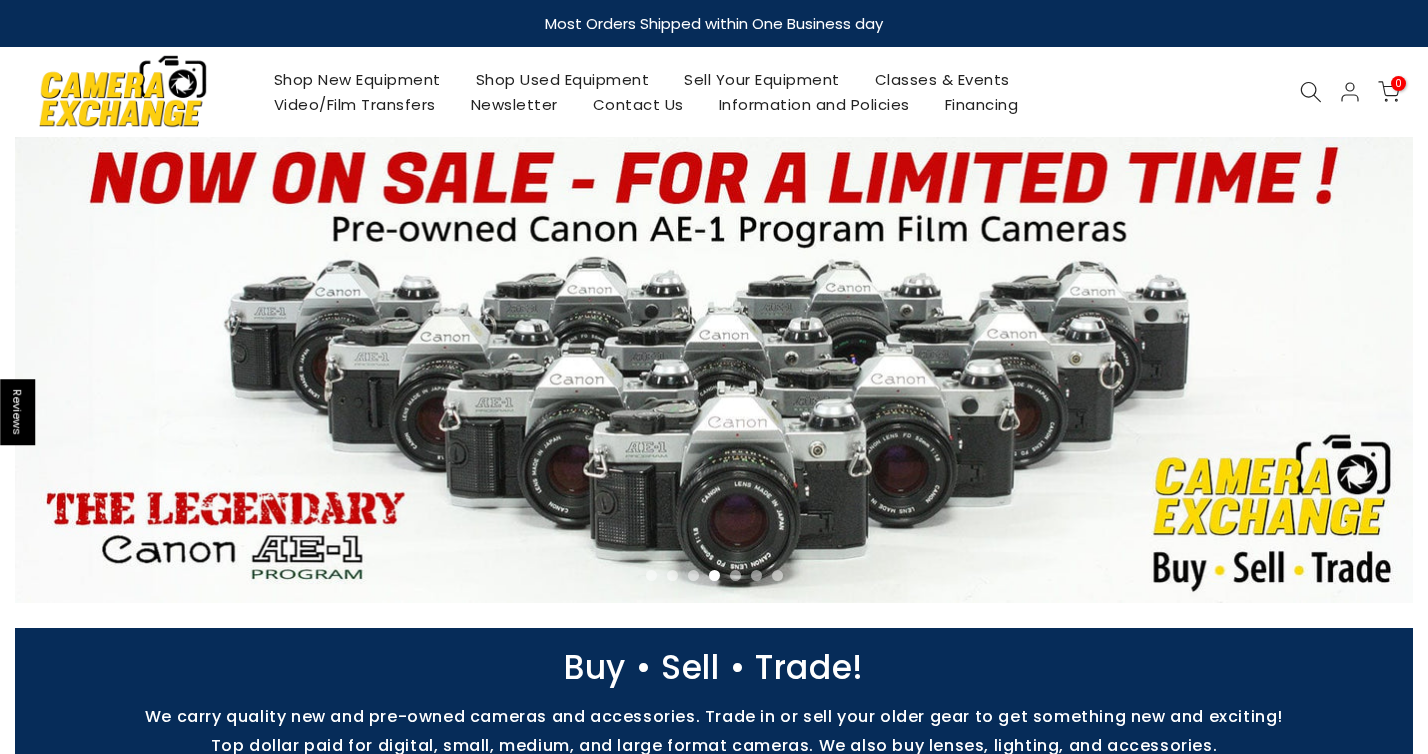 click at bounding box center [1363, 370] 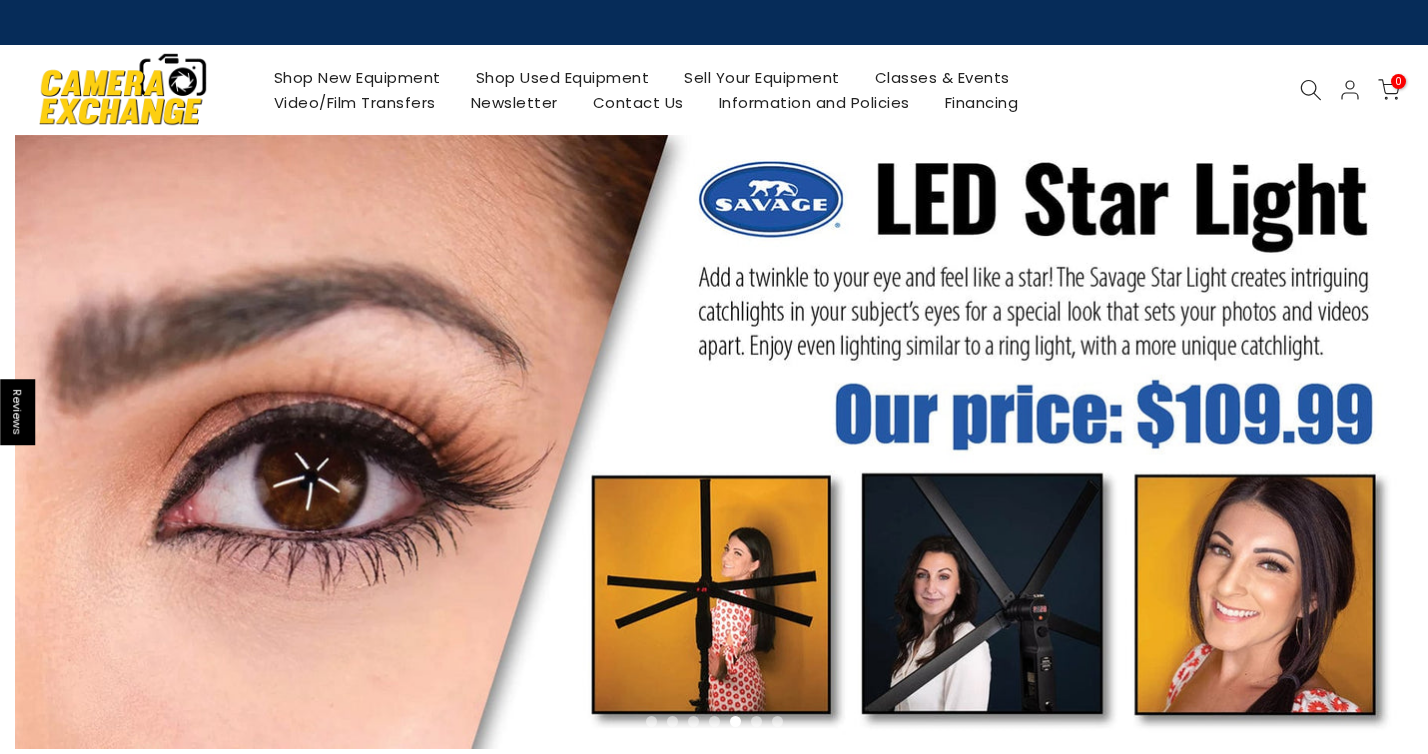 click at bounding box center [714, 442] 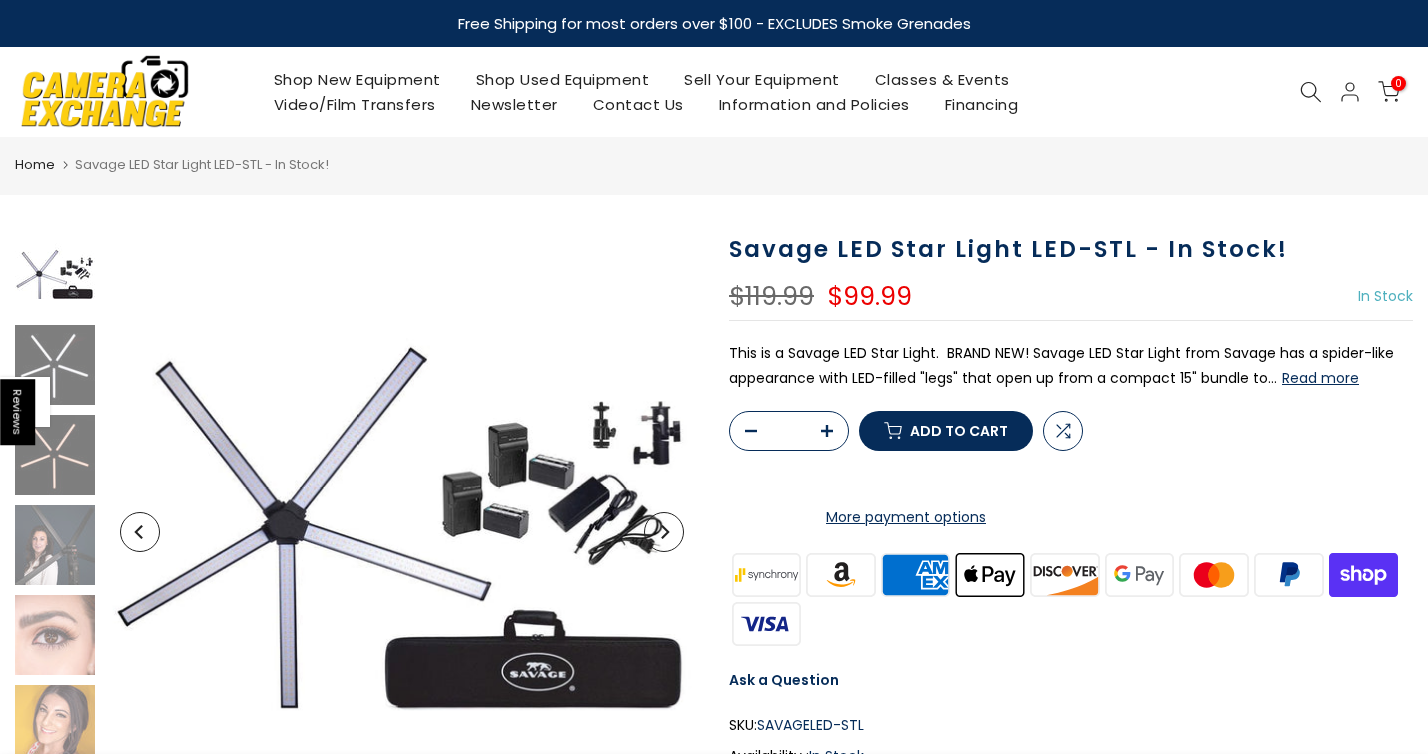scroll, scrollTop: 0, scrollLeft: 0, axis: both 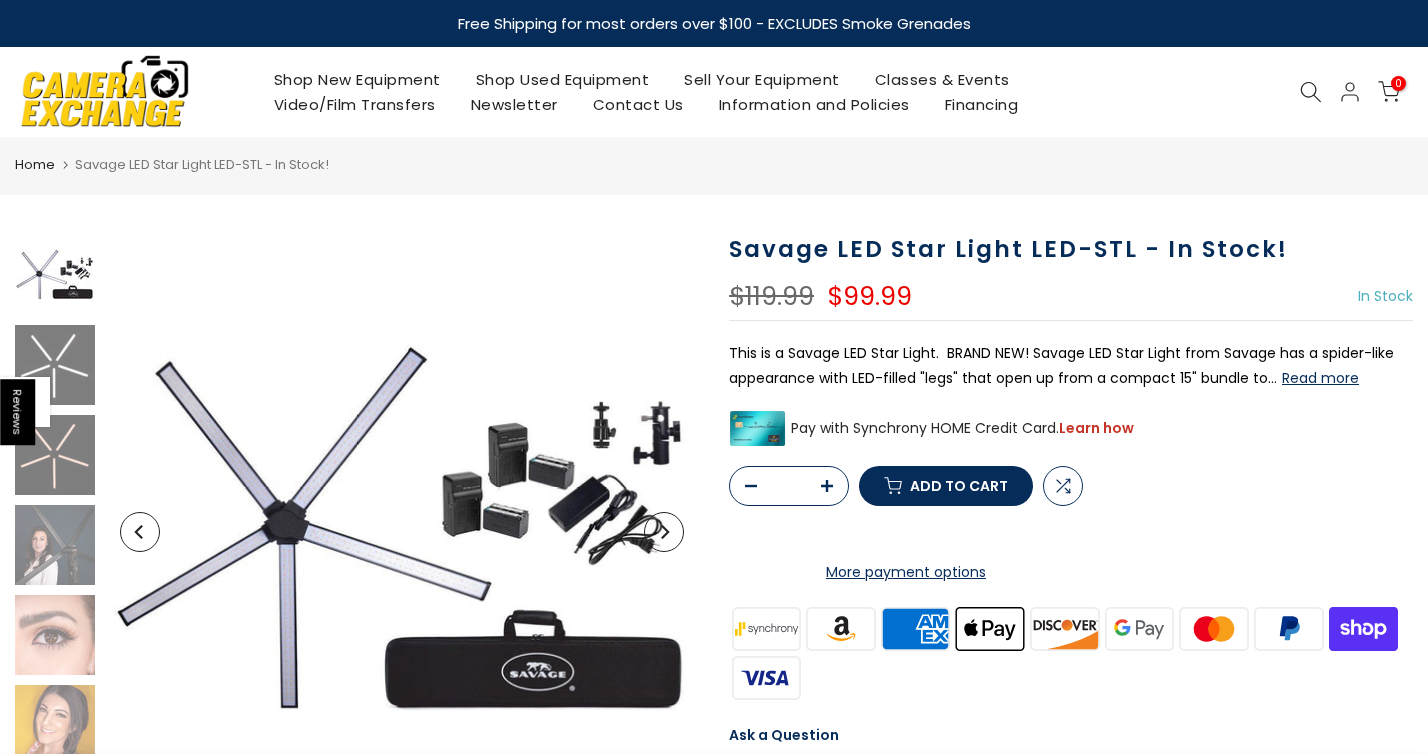 click on "Shop Used Equipment" at bounding box center (562, 79) 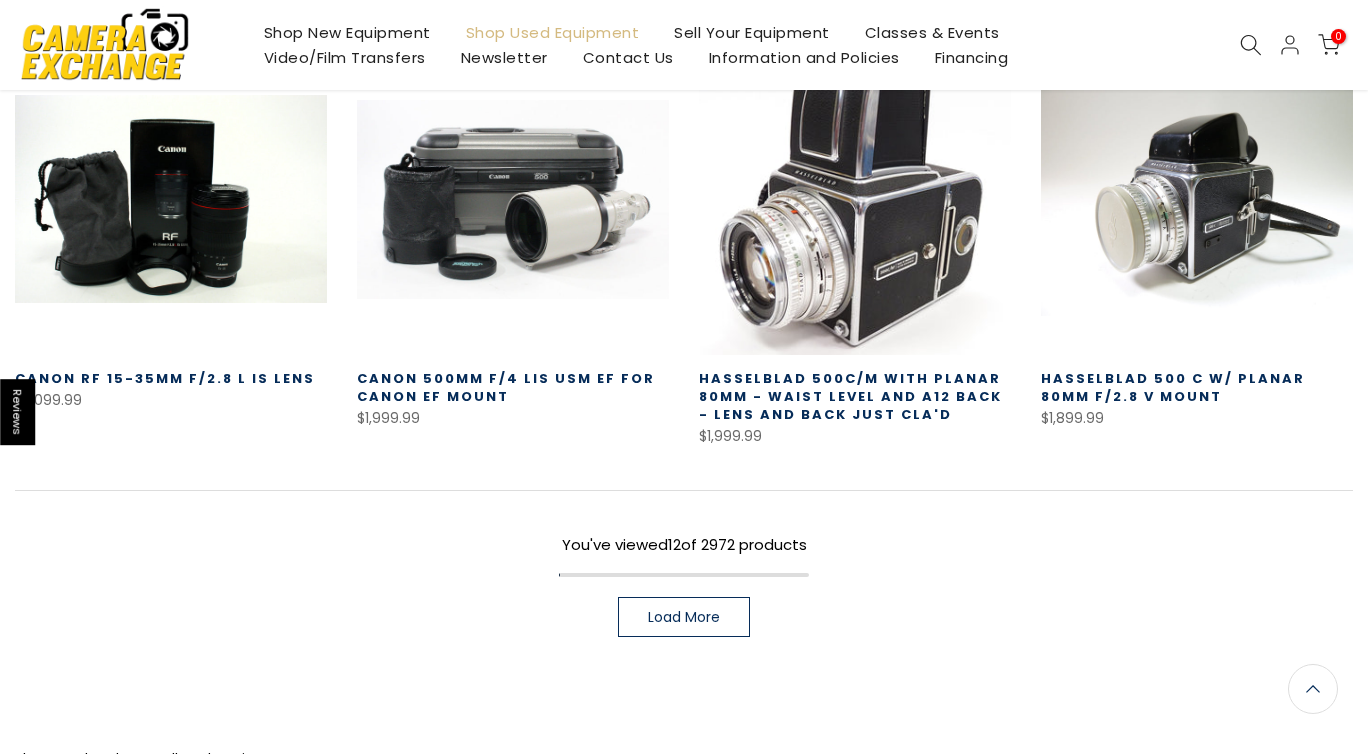 scroll, scrollTop: 1348, scrollLeft: 0, axis: vertical 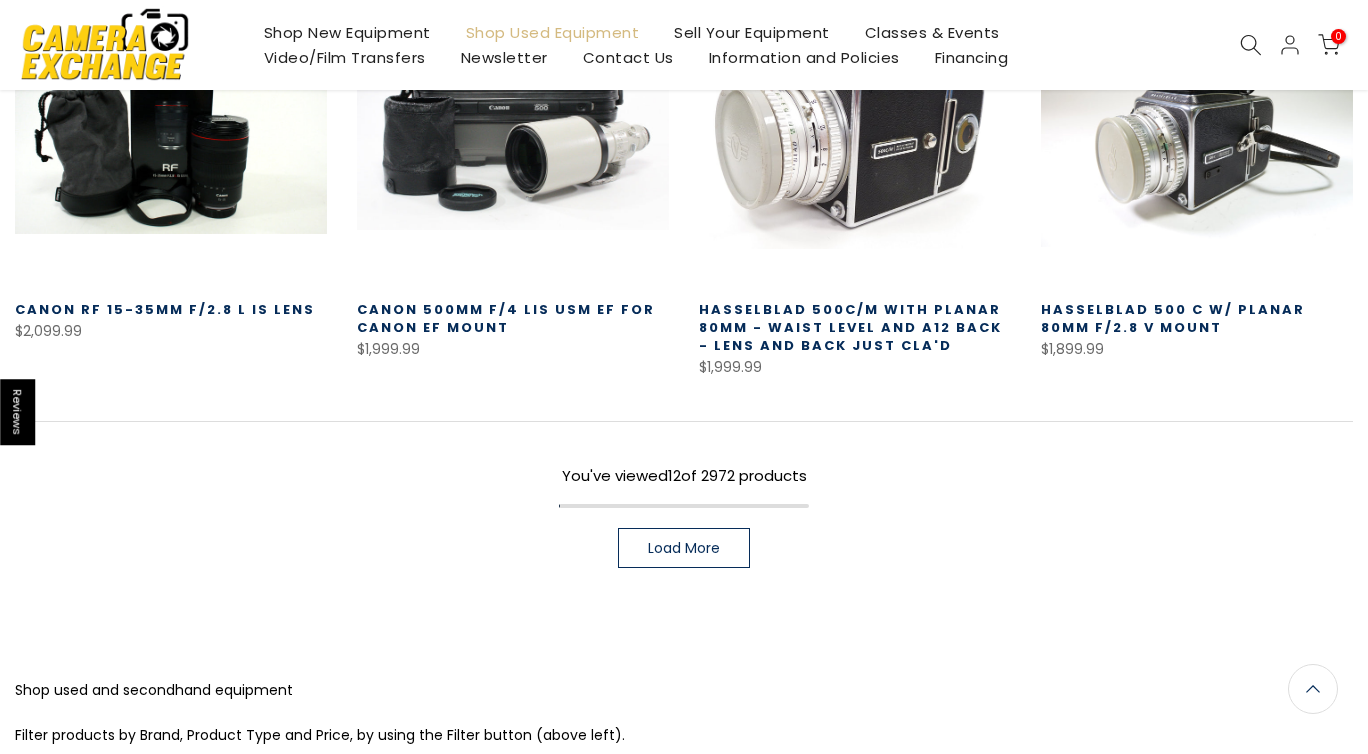 click on "You've viewed  12  of 2972 products
Load More" at bounding box center [684, 494] 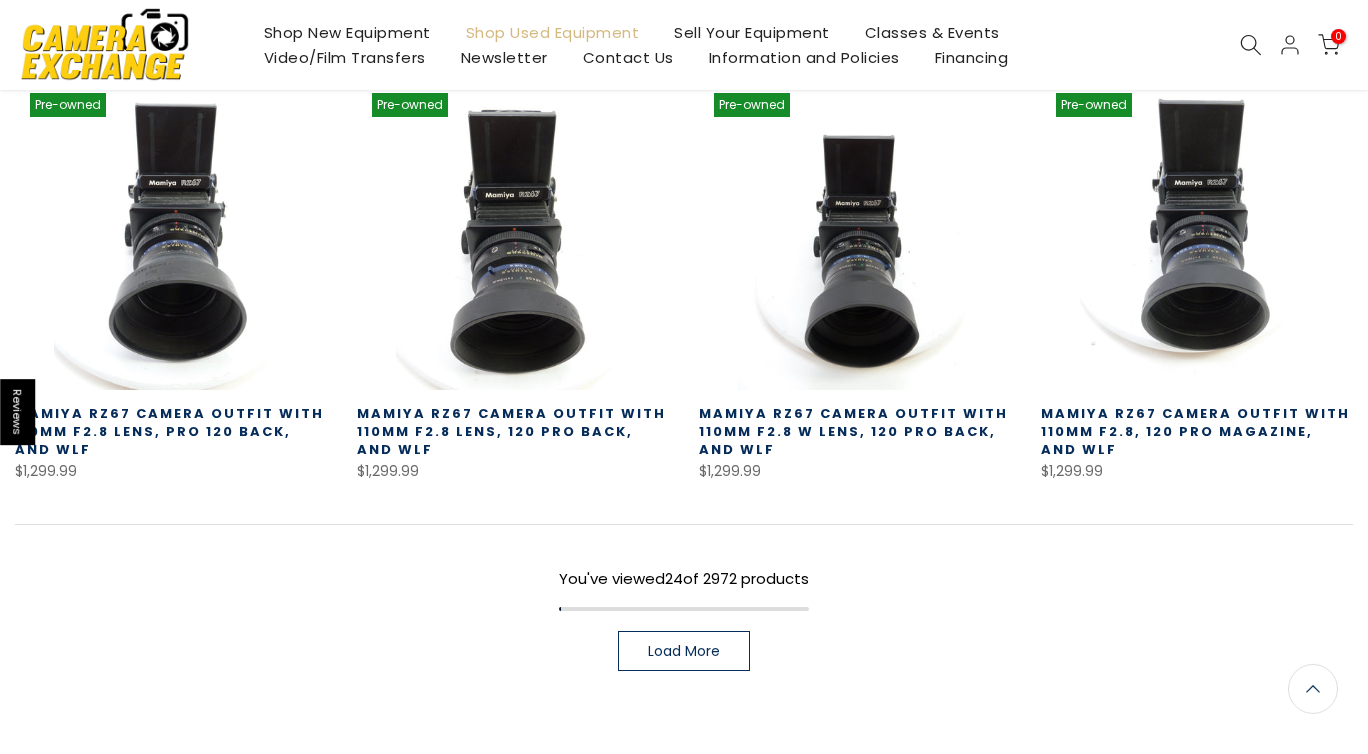 scroll, scrollTop: 2563, scrollLeft: 0, axis: vertical 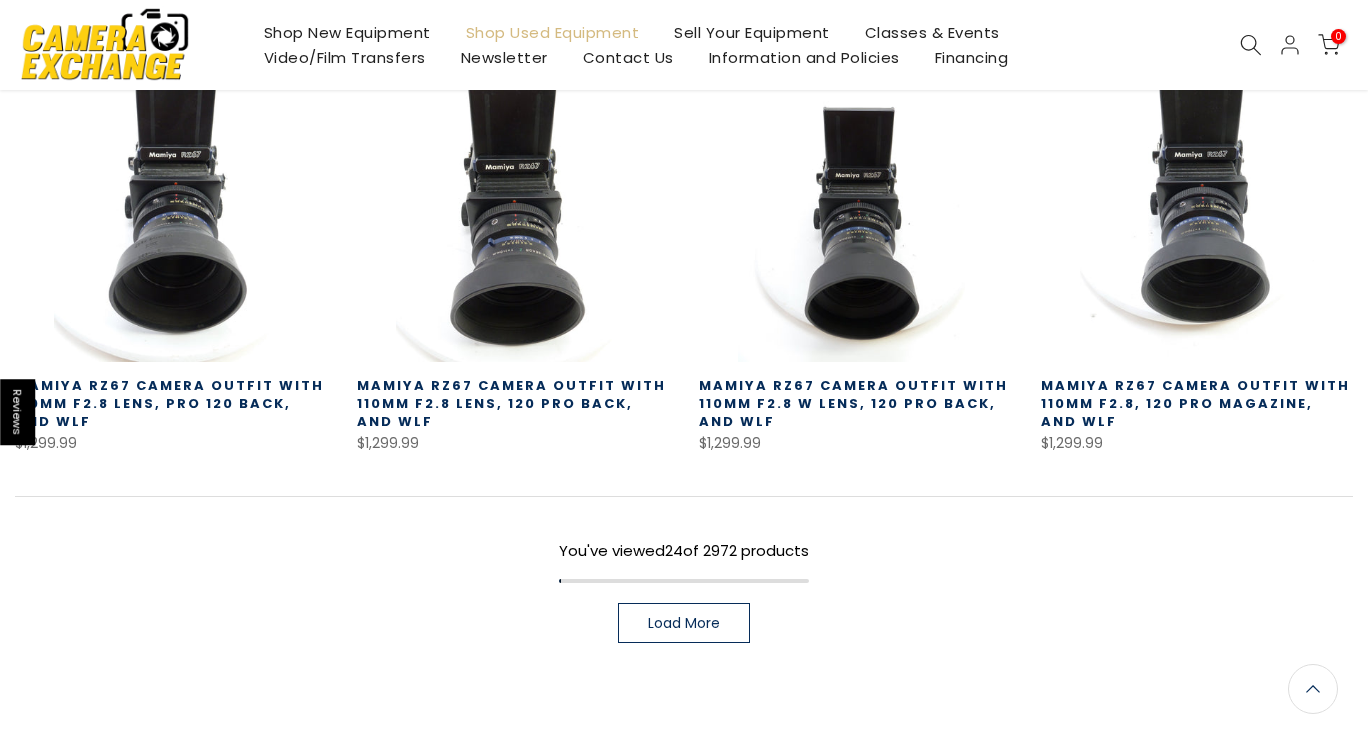 click on "Load More" at bounding box center (684, 623) 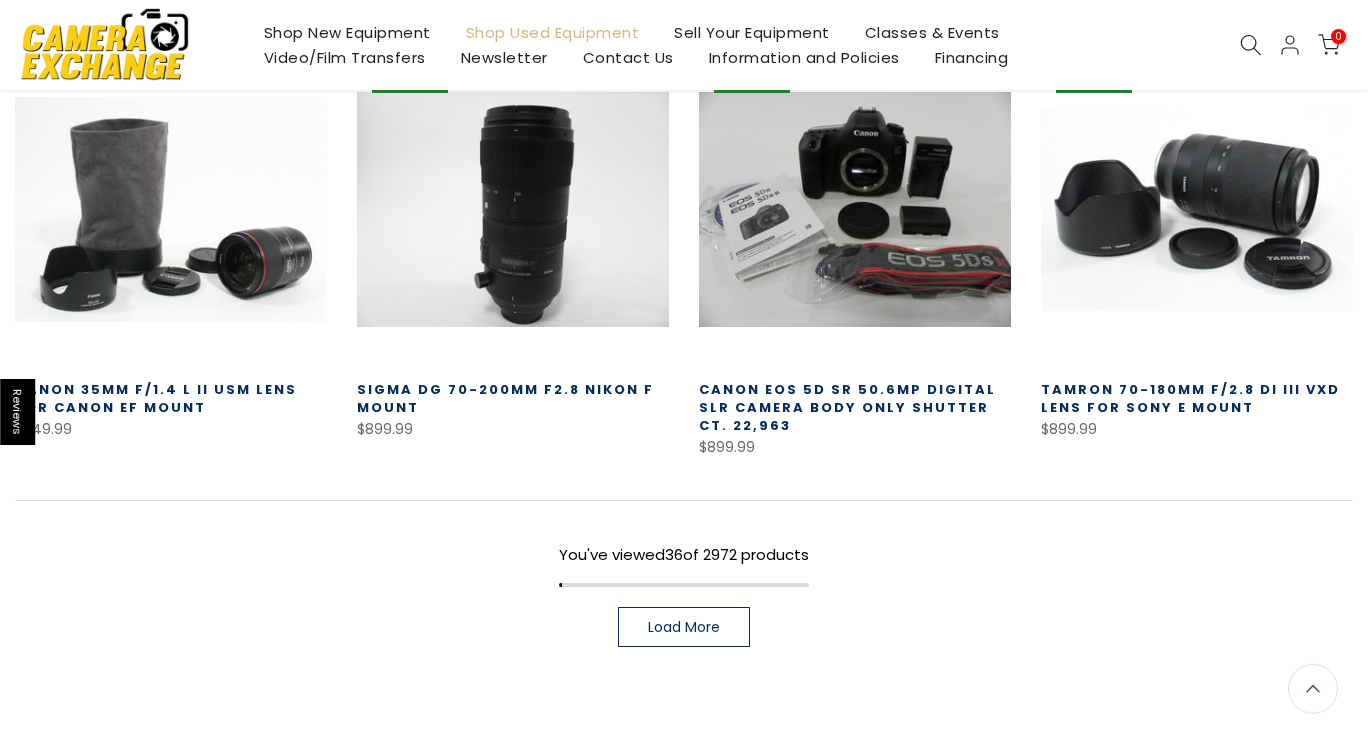 scroll, scrollTop: 3915, scrollLeft: 0, axis: vertical 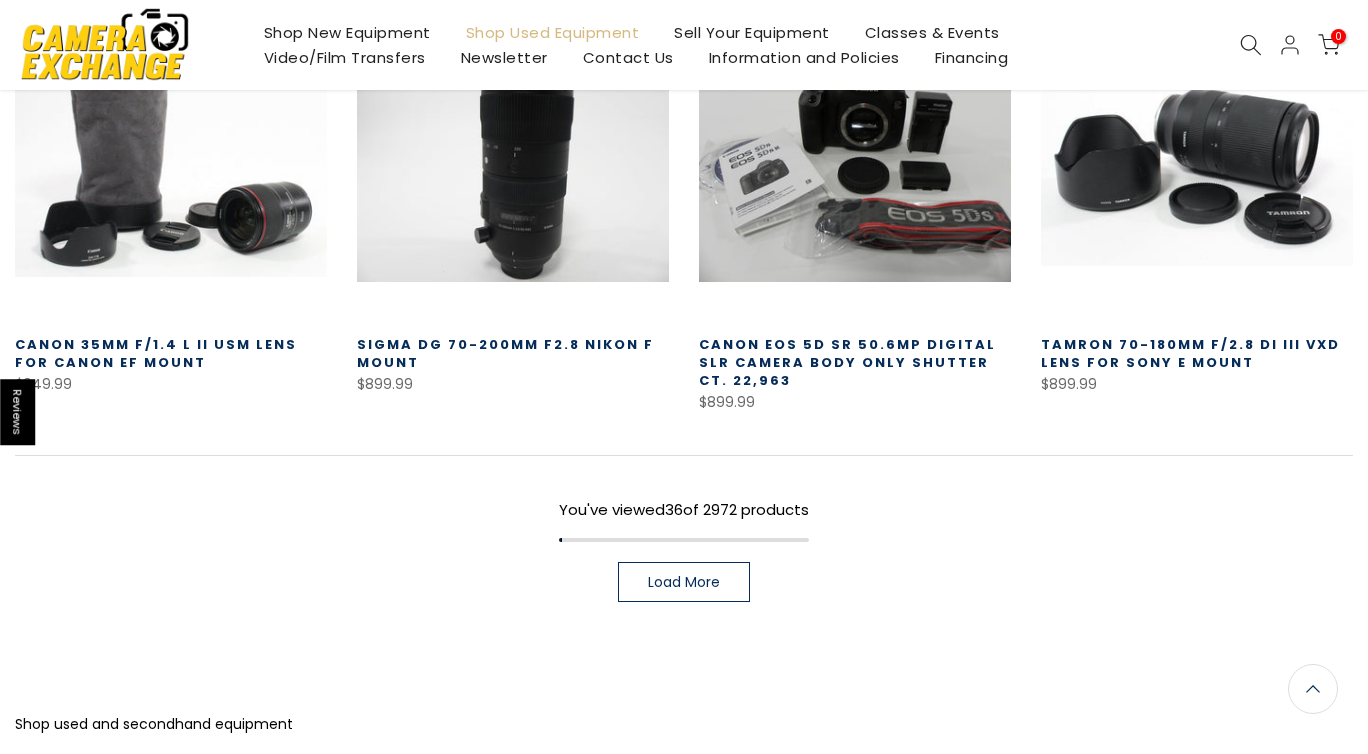 click on "Load More" at bounding box center [684, 582] 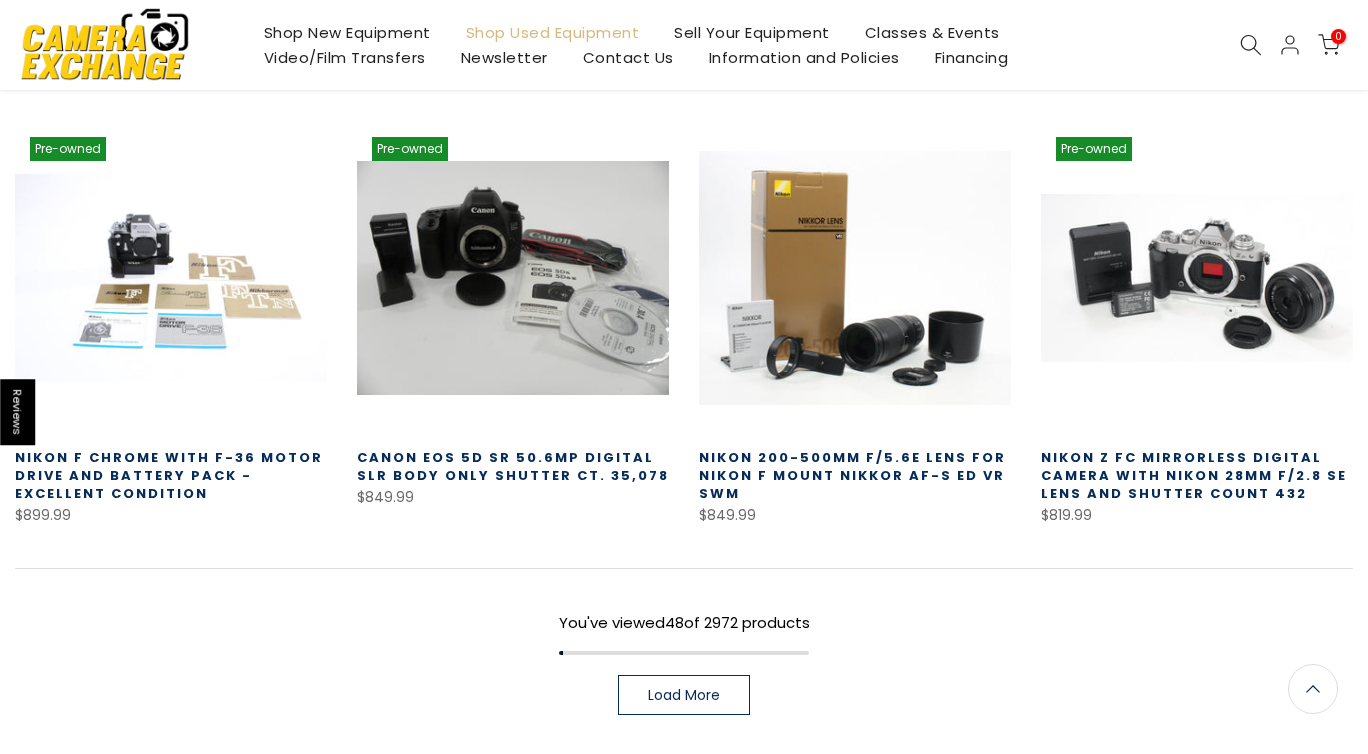 scroll, scrollTop: 5130, scrollLeft: 0, axis: vertical 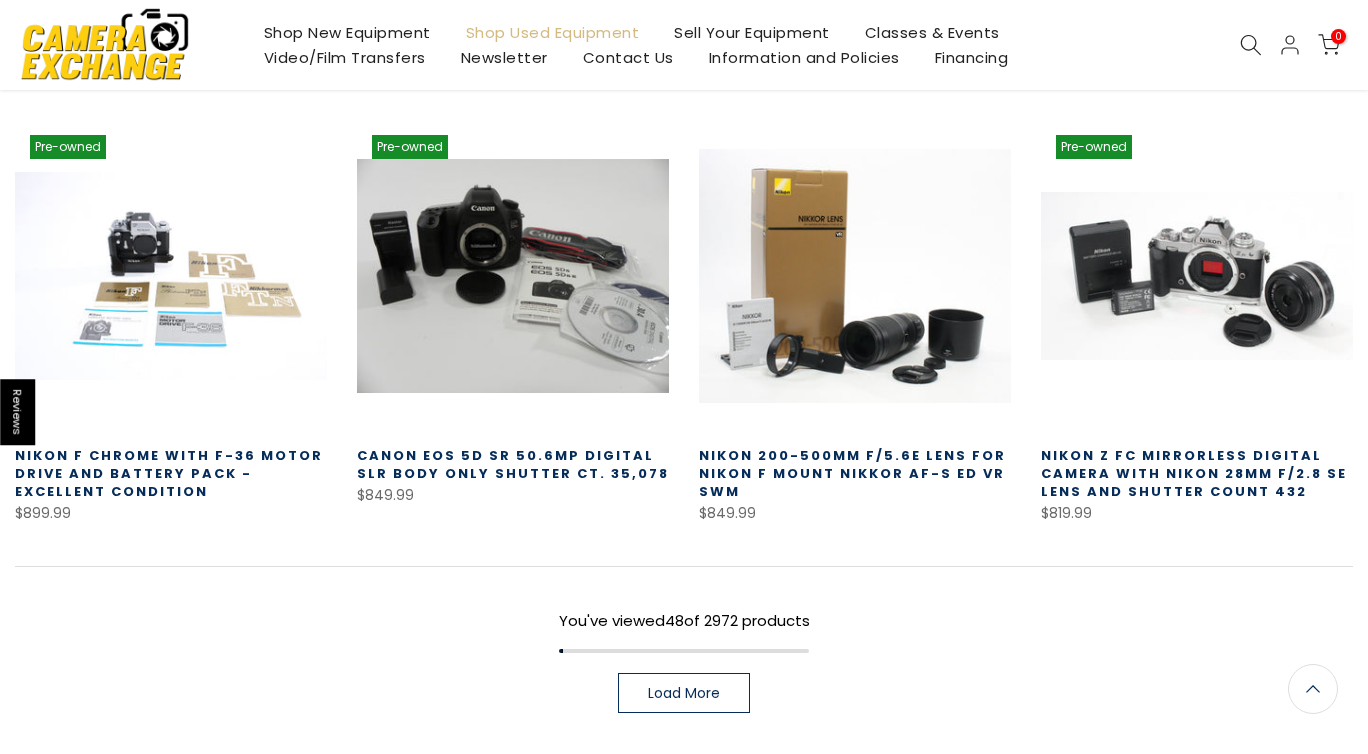 click on "Load More" at bounding box center (684, 693) 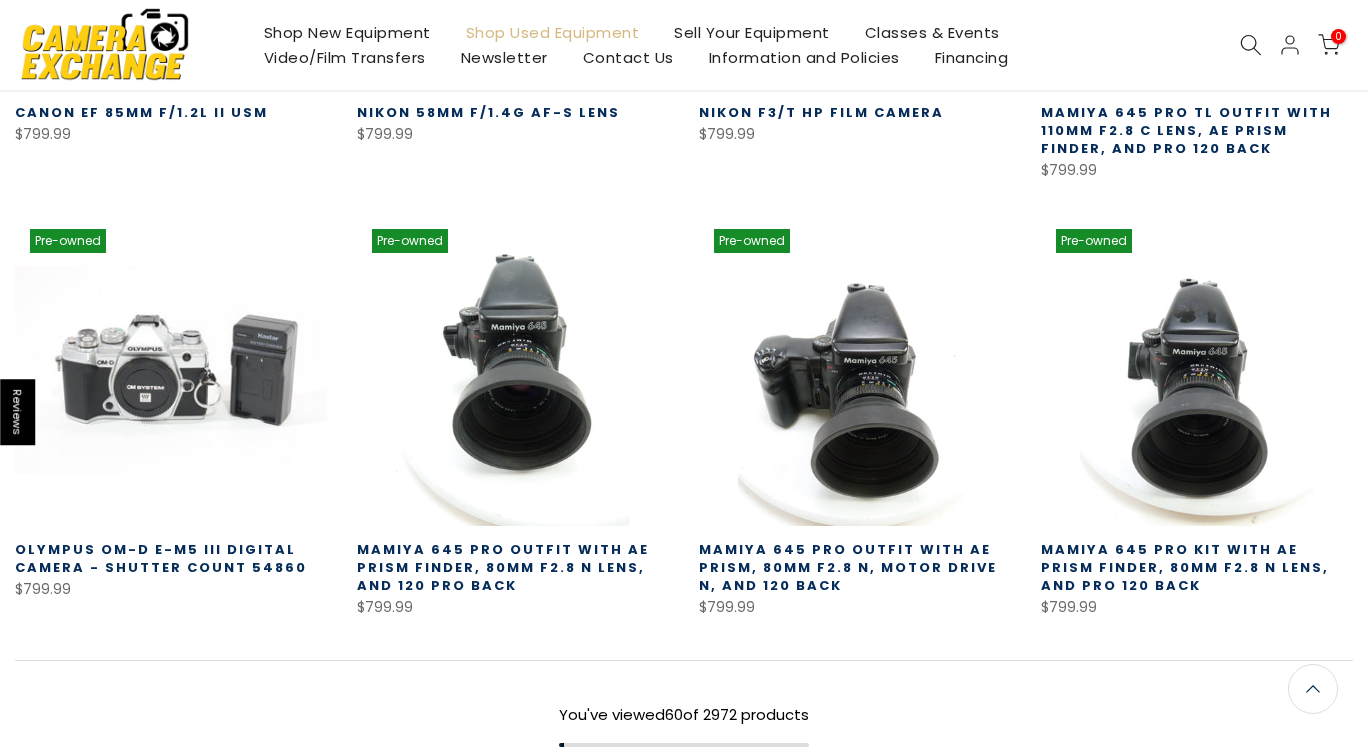 scroll, scrollTop: 6478, scrollLeft: 0, axis: vertical 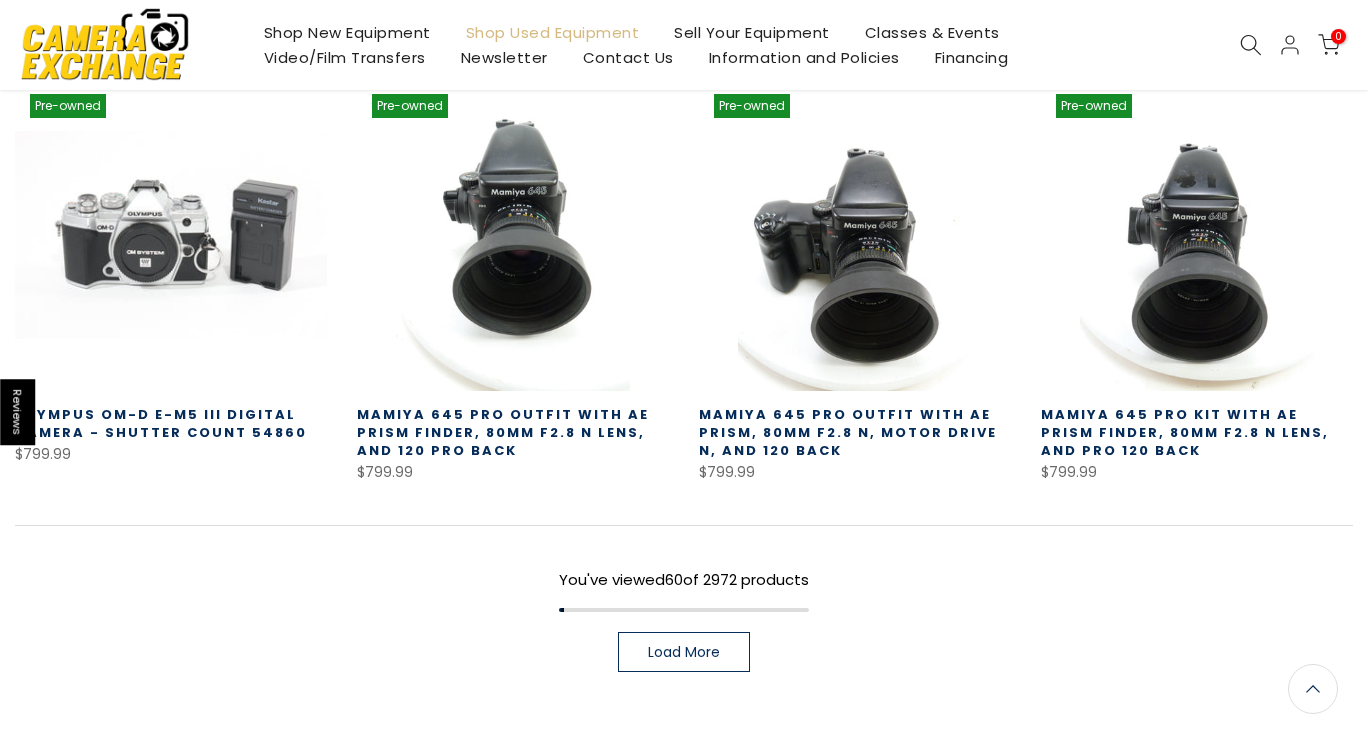click on "Load More" at bounding box center (684, 652) 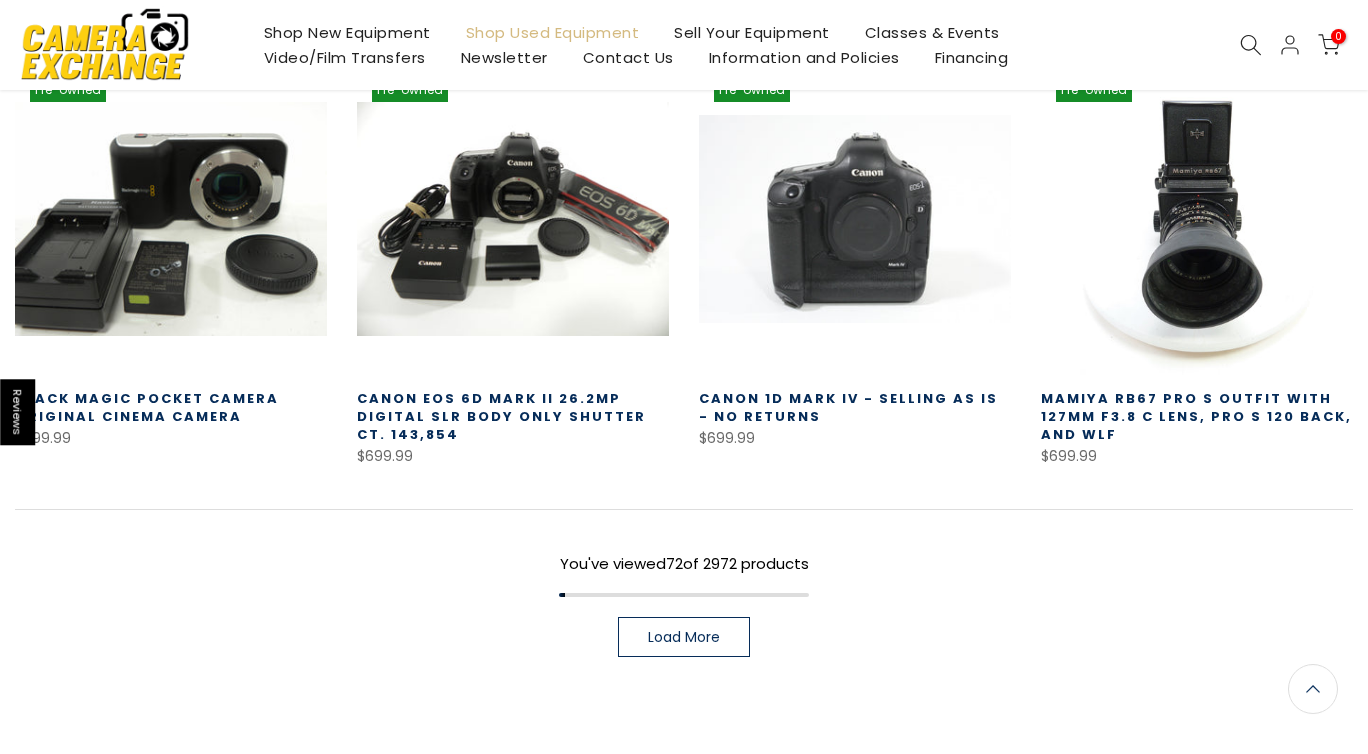 scroll, scrollTop: 7830, scrollLeft: 0, axis: vertical 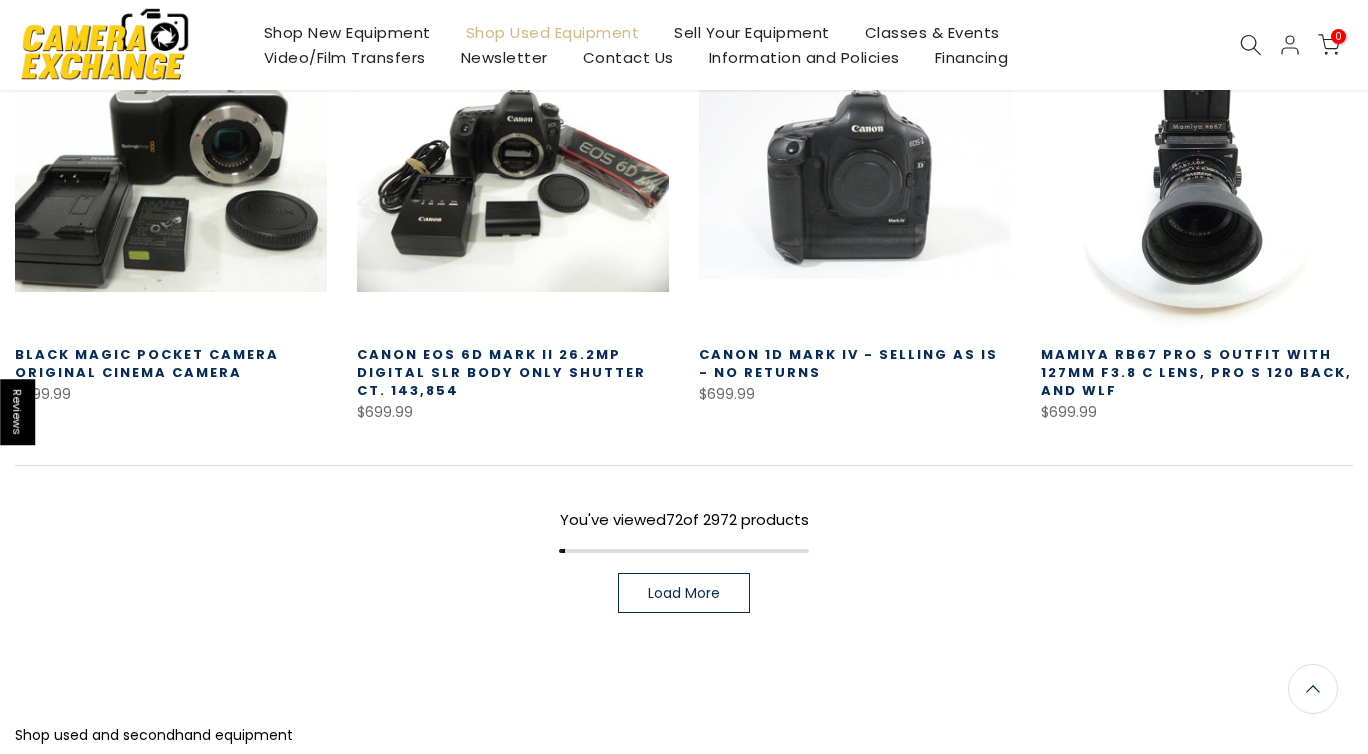 click on "Load More" at bounding box center [684, 593] 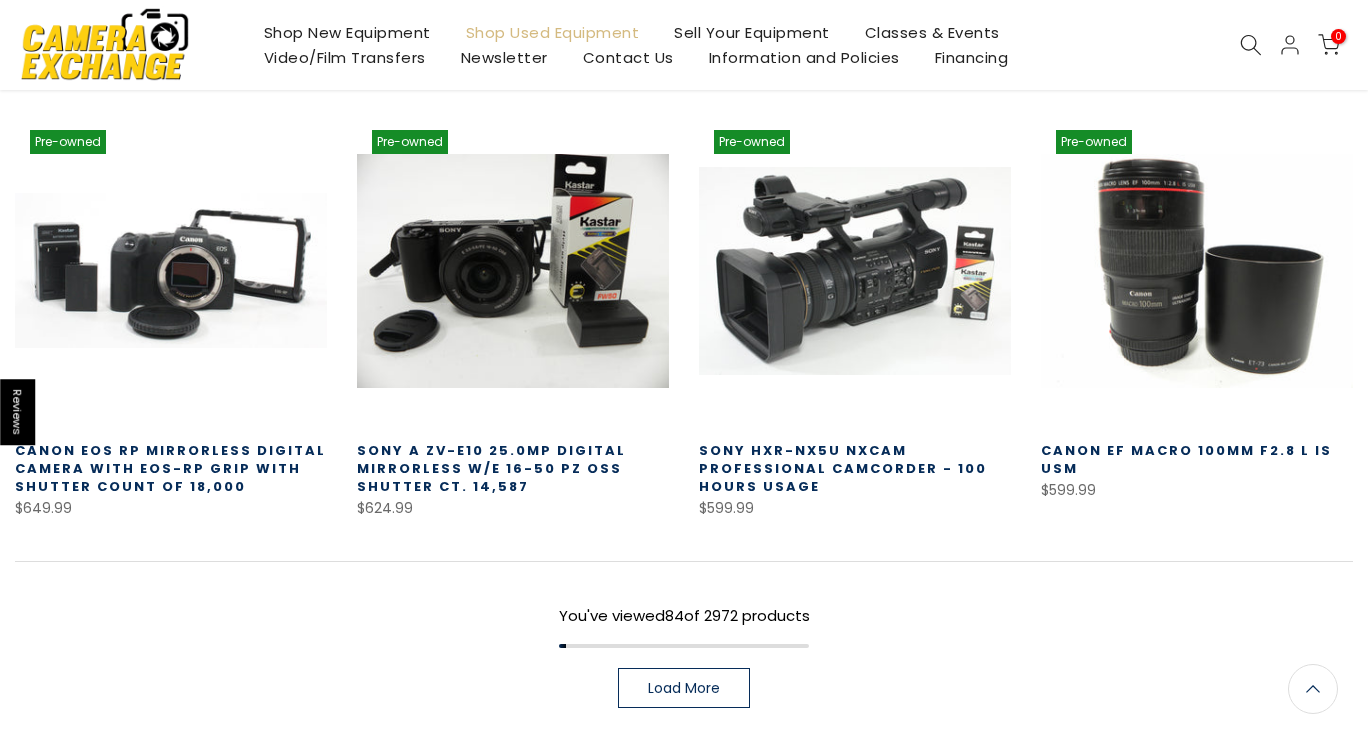 scroll, scrollTop: 9045, scrollLeft: 0, axis: vertical 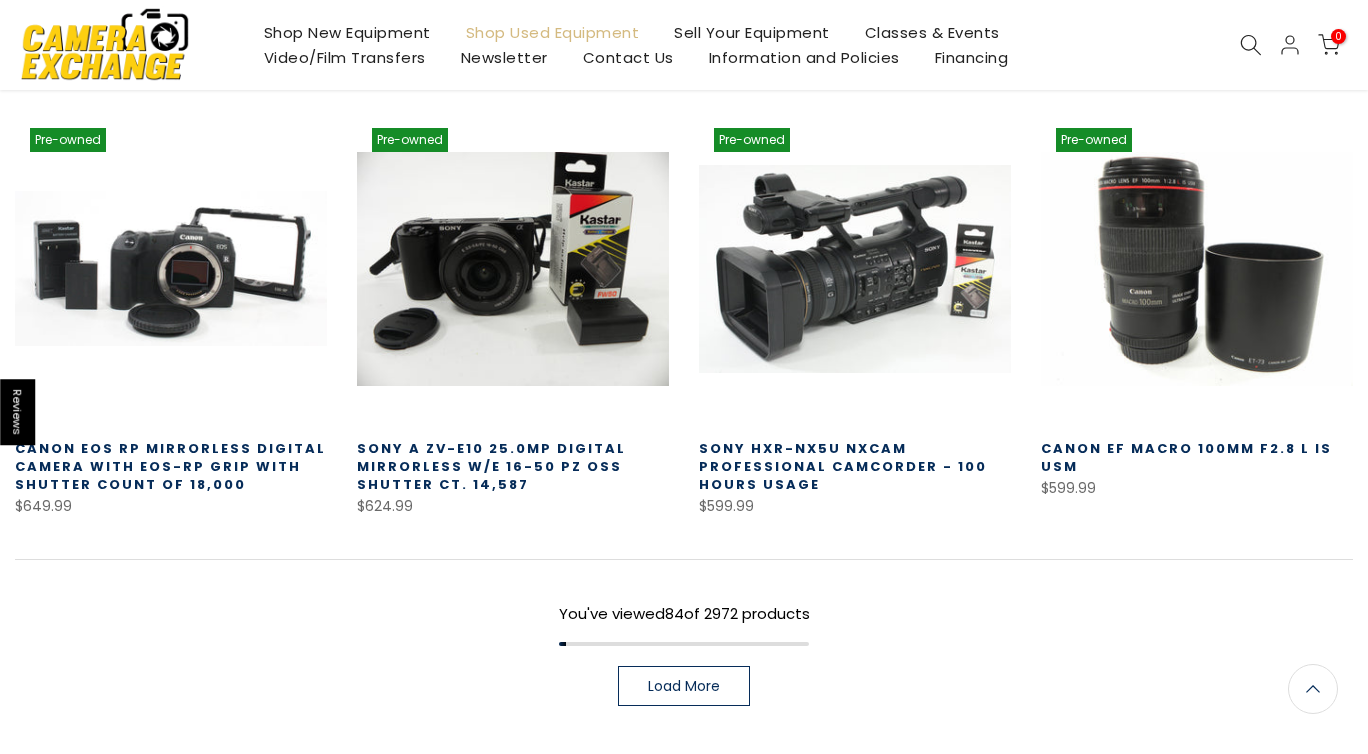 click on "Load More" at bounding box center [684, 686] 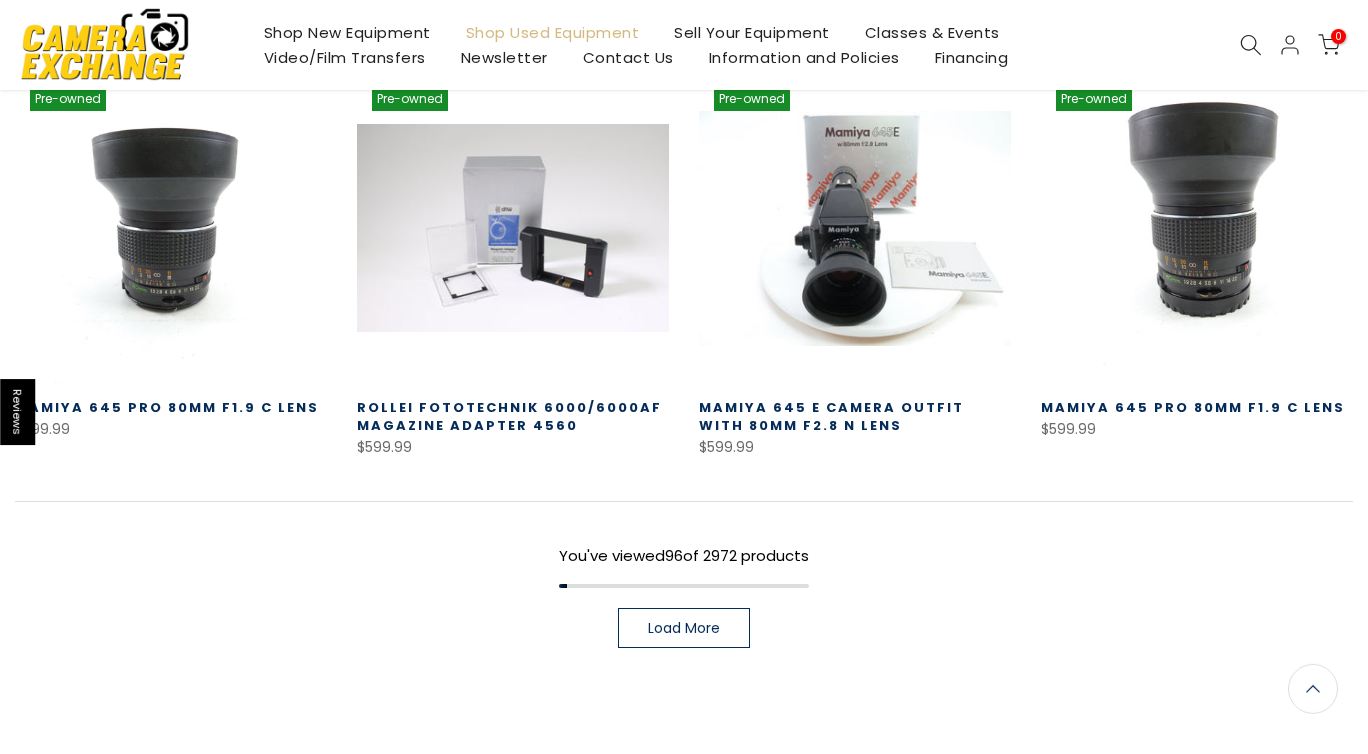 scroll, scrollTop: 10395, scrollLeft: 0, axis: vertical 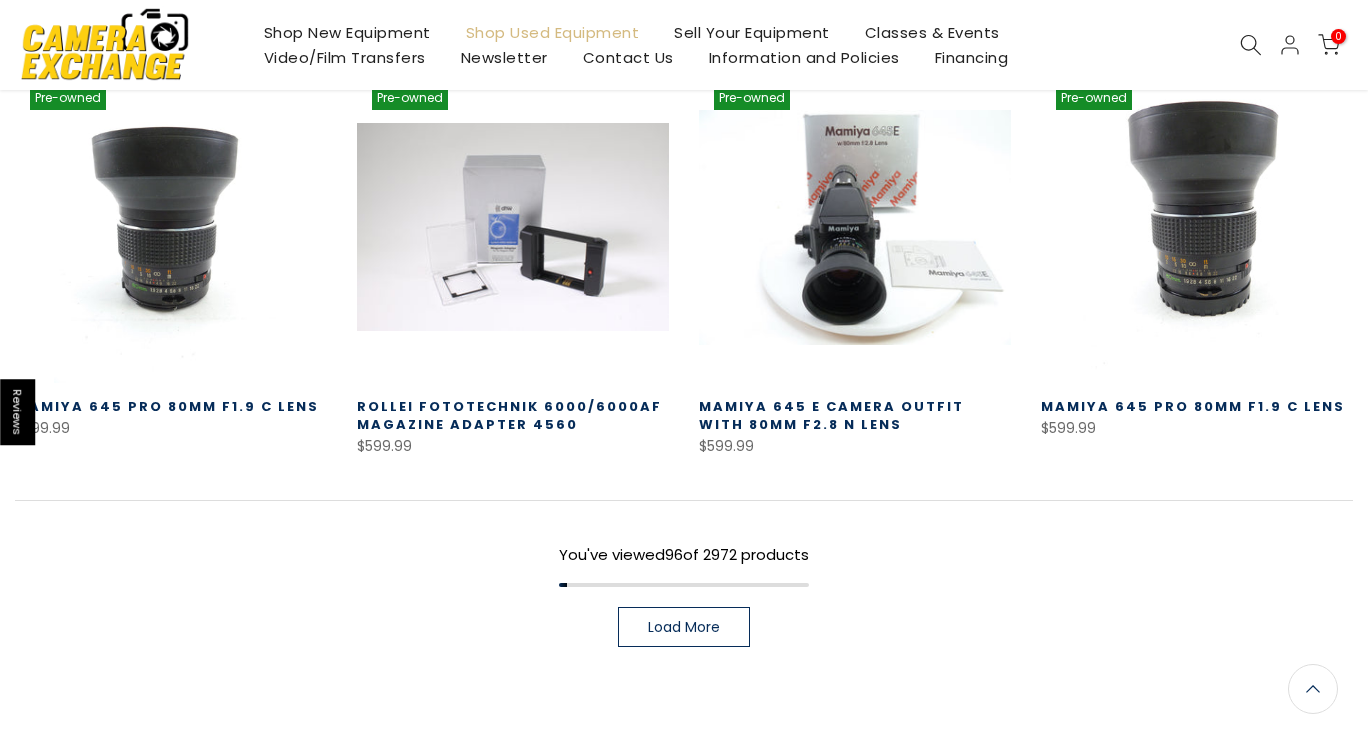 click on "Load More" at bounding box center (684, 627) 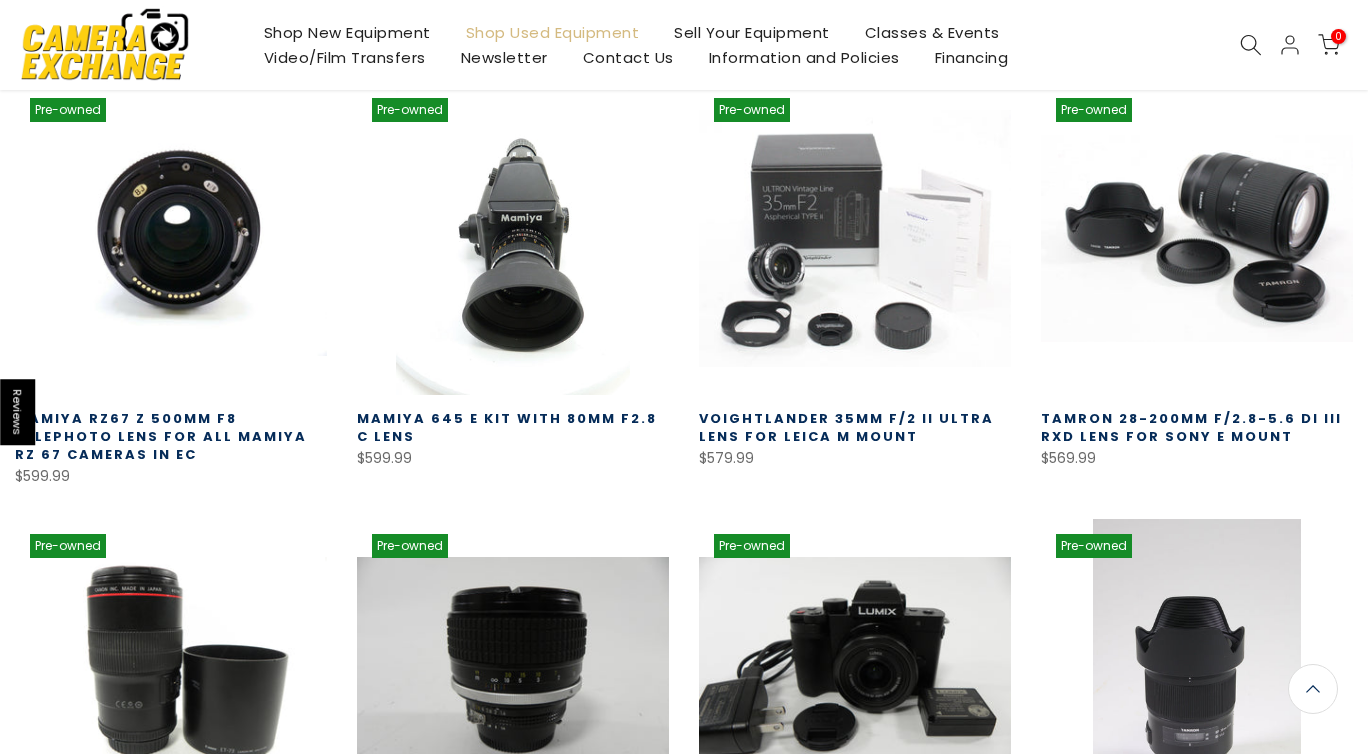 scroll, scrollTop: 10798, scrollLeft: 0, axis: vertical 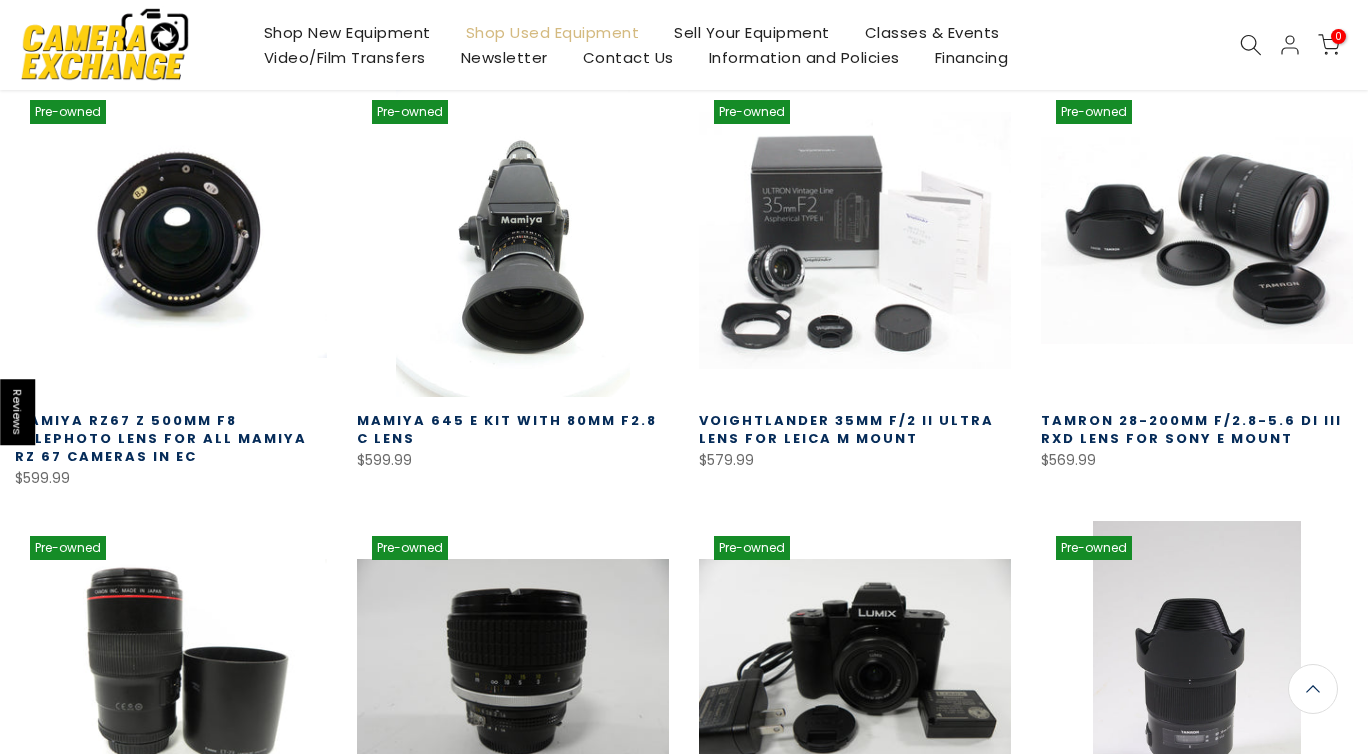 click on "Voightlander 35mm f/2 II Ultra Lens for Leica M Mount" at bounding box center (846, 429) 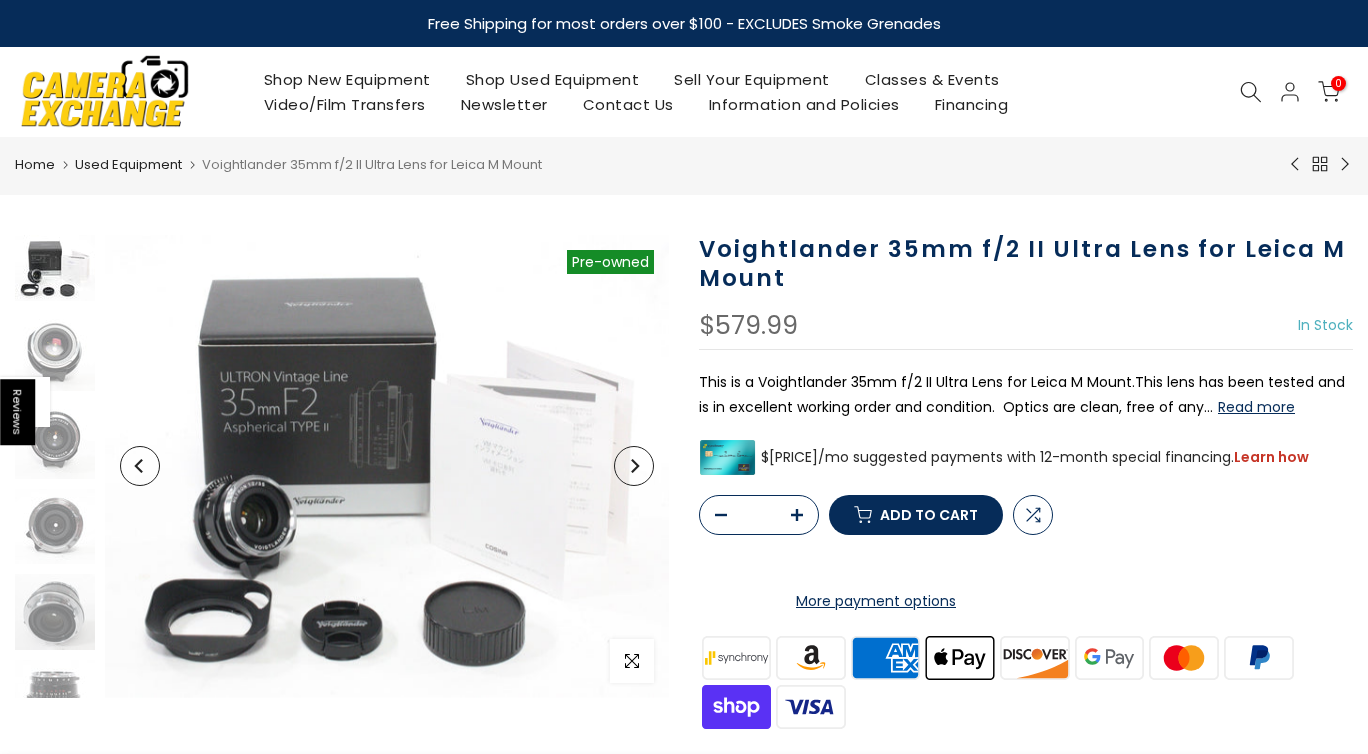 scroll, scrollTop: 0, scrollLeft: 0, axis: both 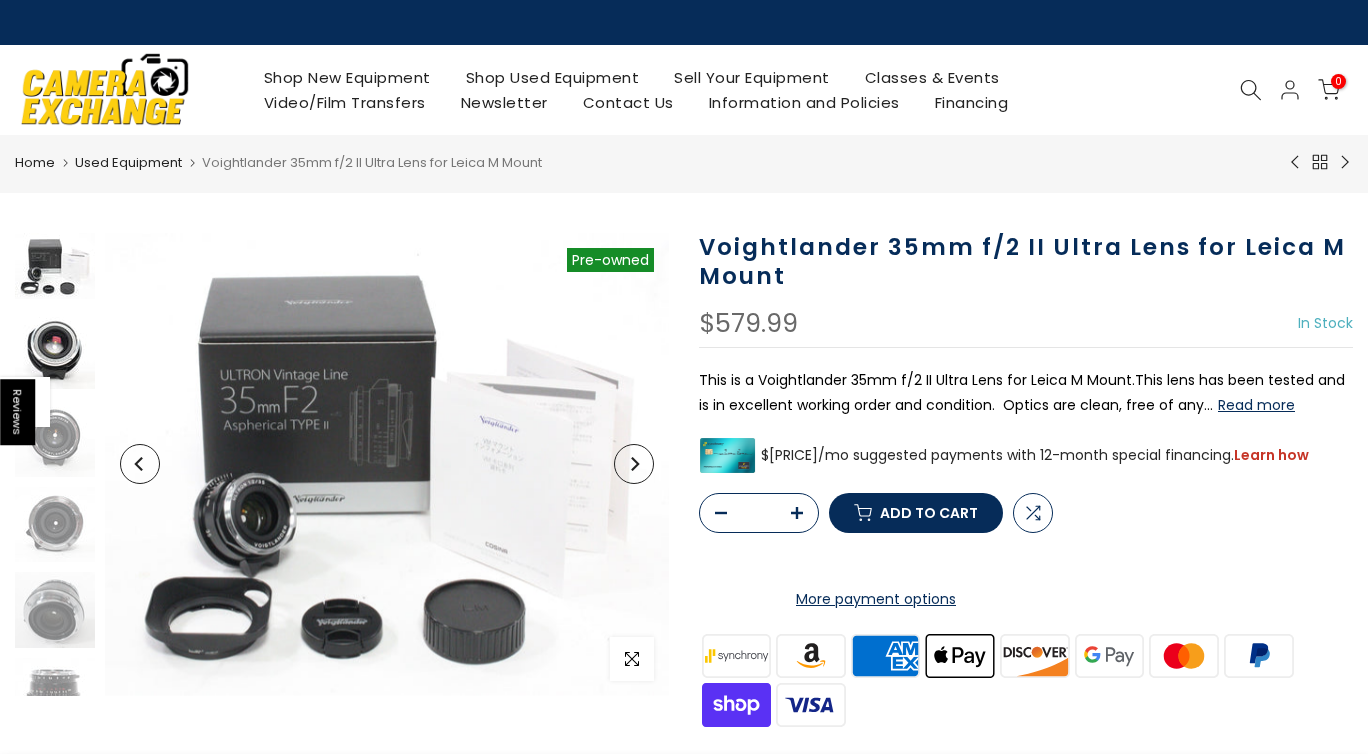 click at bounding box center [55, 349] 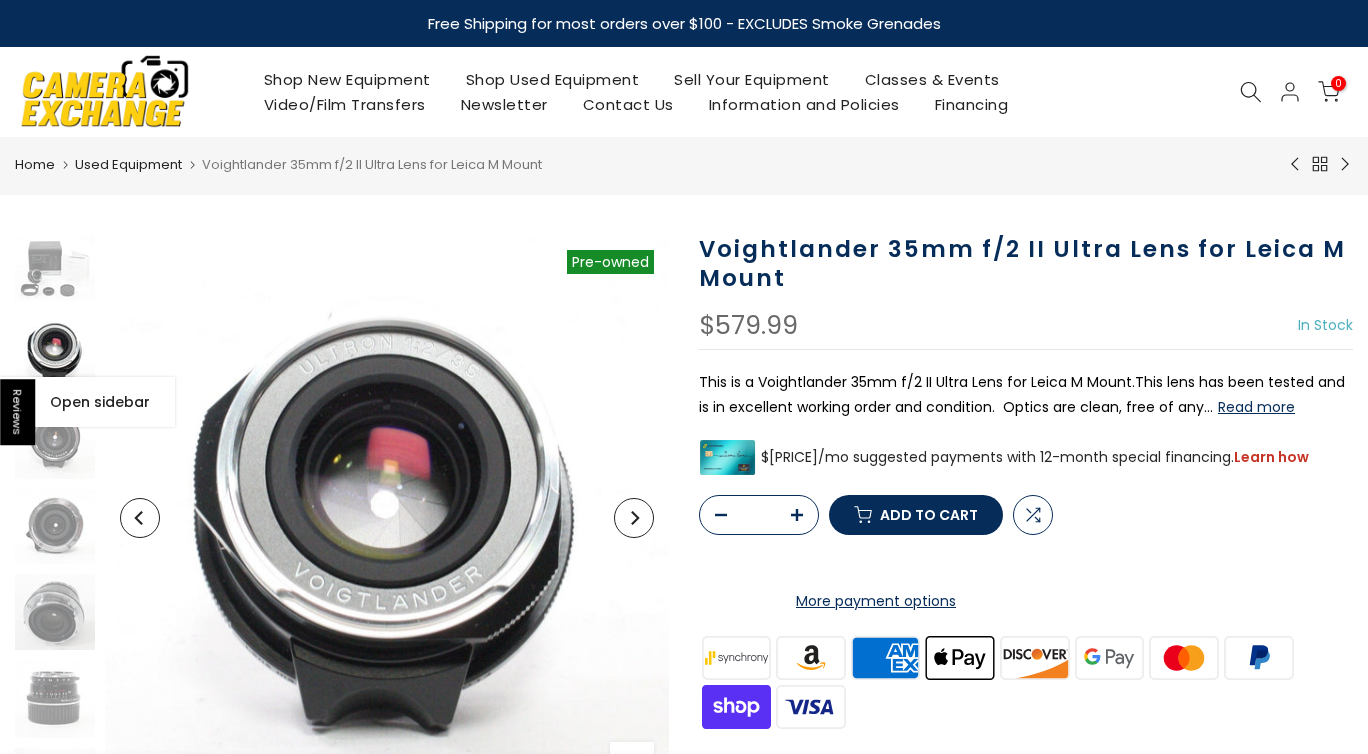 click on "Open sidebar" at bounding box center [112, 402] 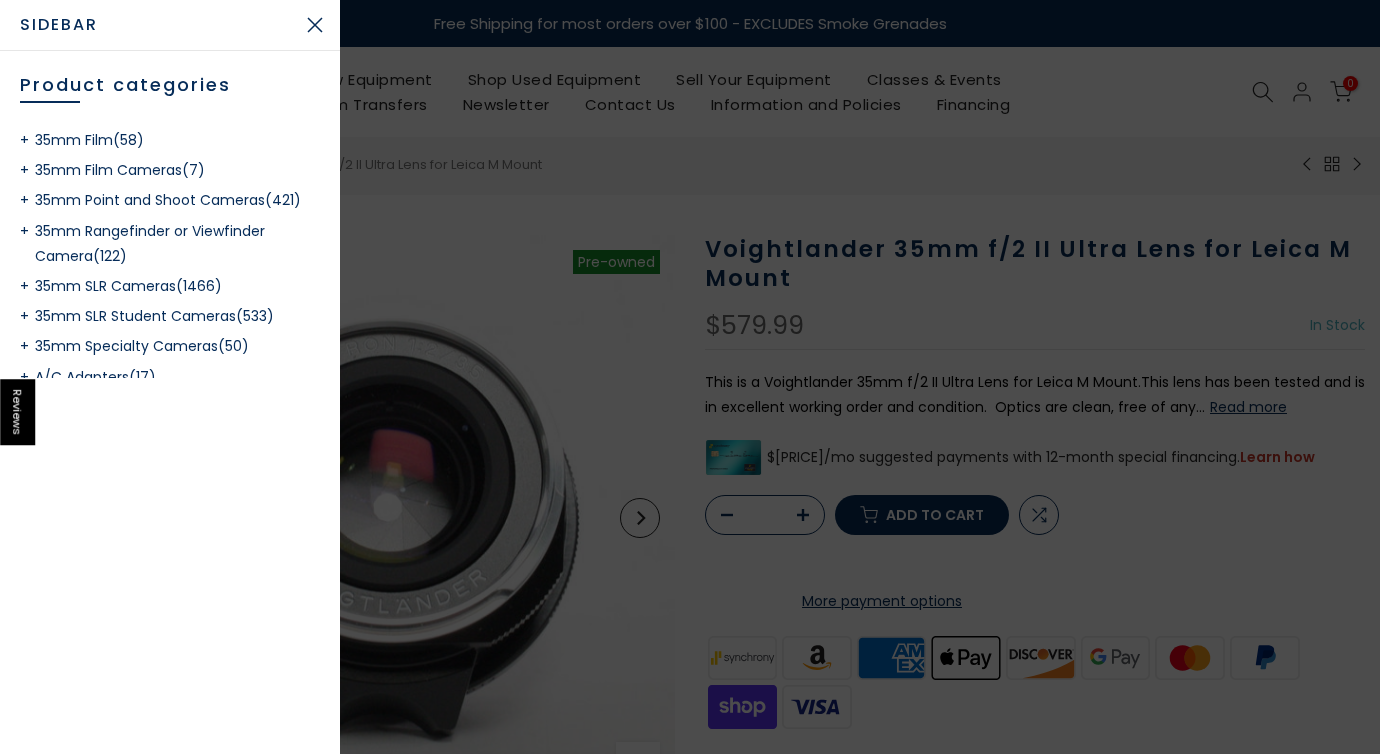 click at bounding box center [690, 377] 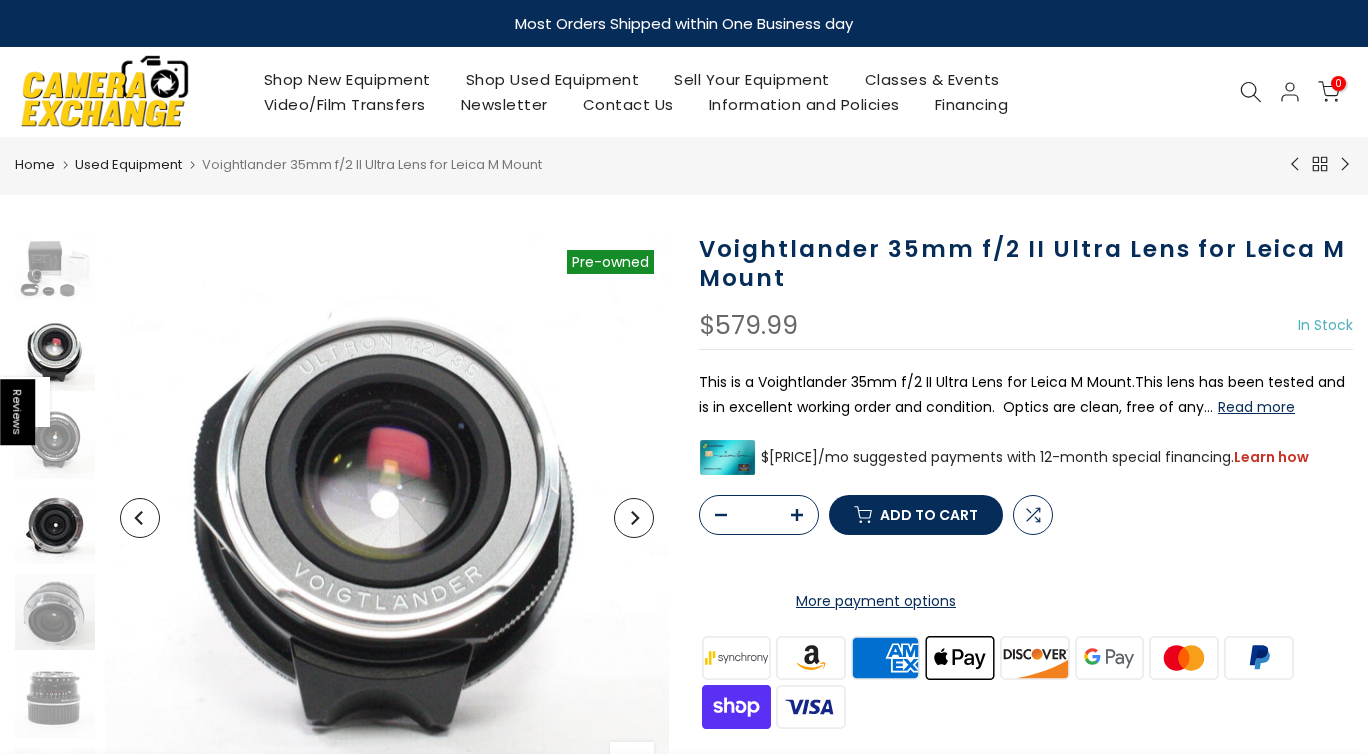 click at bounding box center [55, 527] 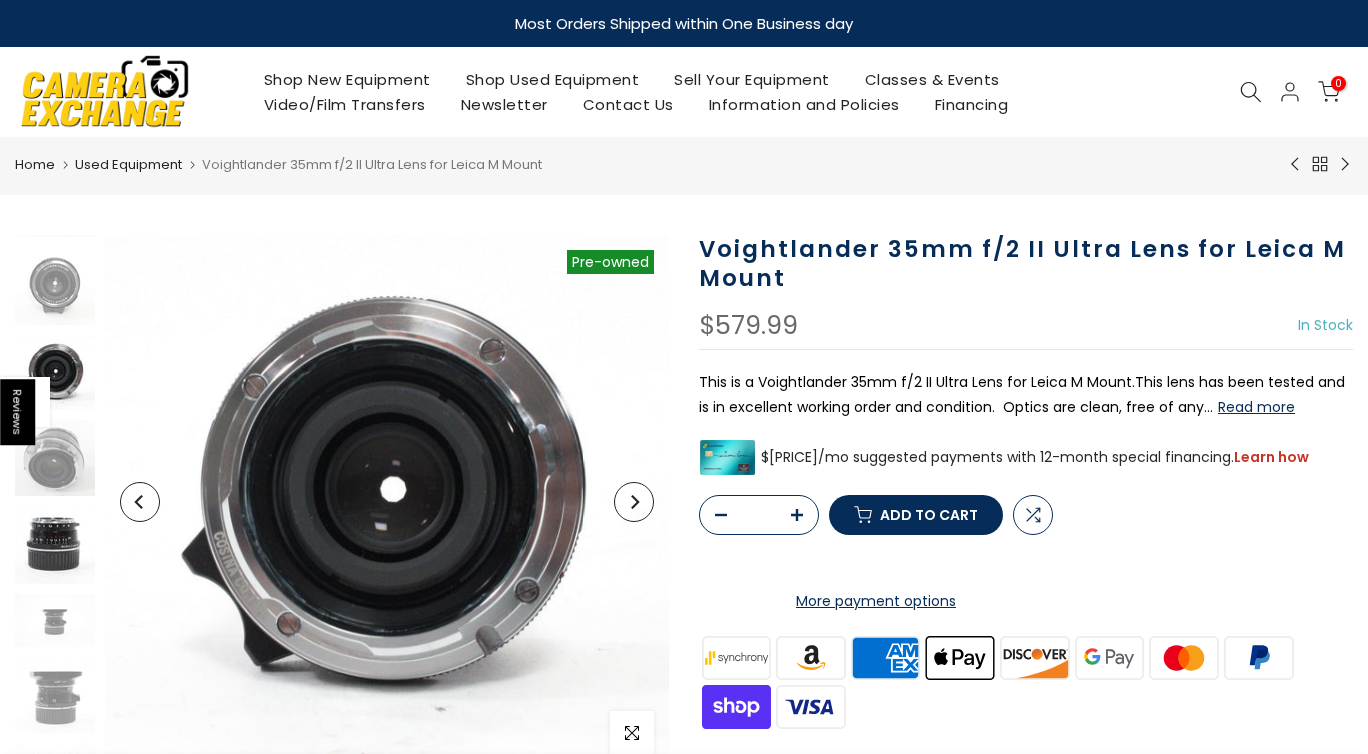 click at bounding box center [55, 545] 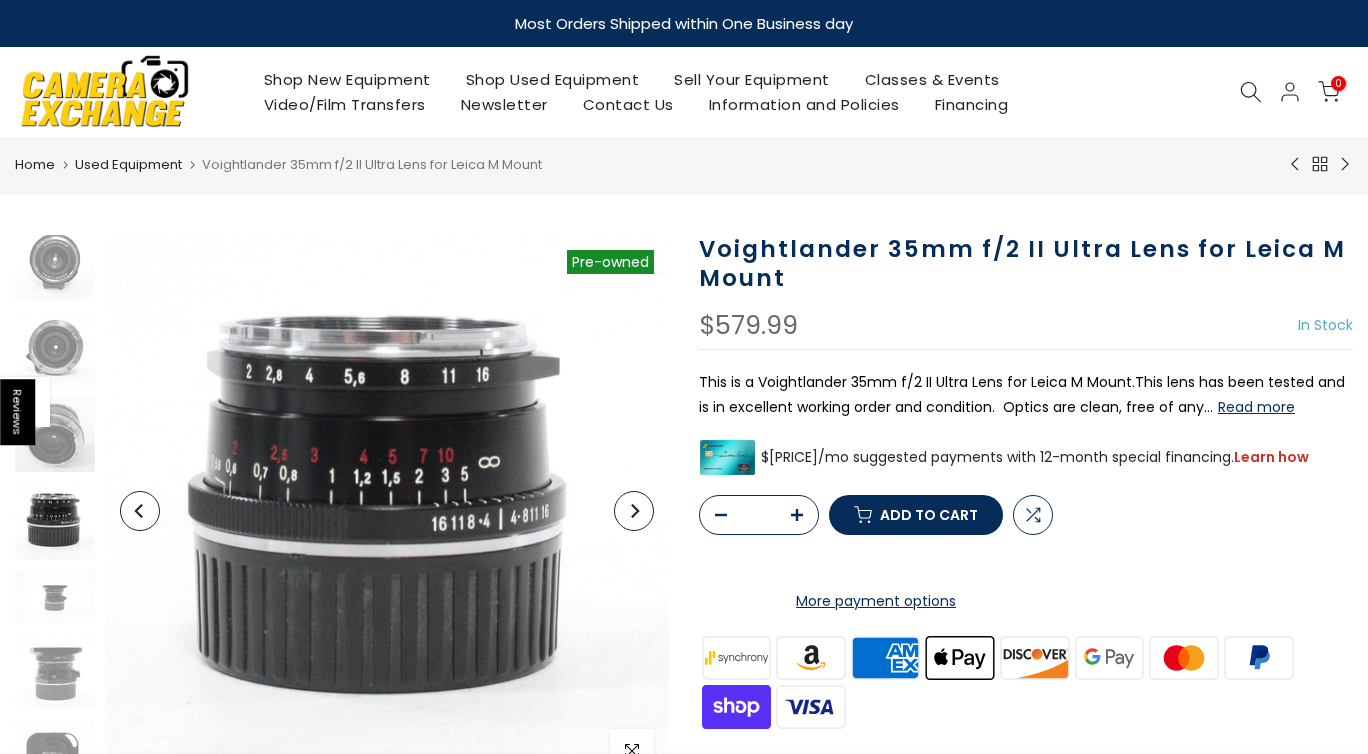 scroll, scrollTop: 178, scrollLeft: 0, axis: vertical 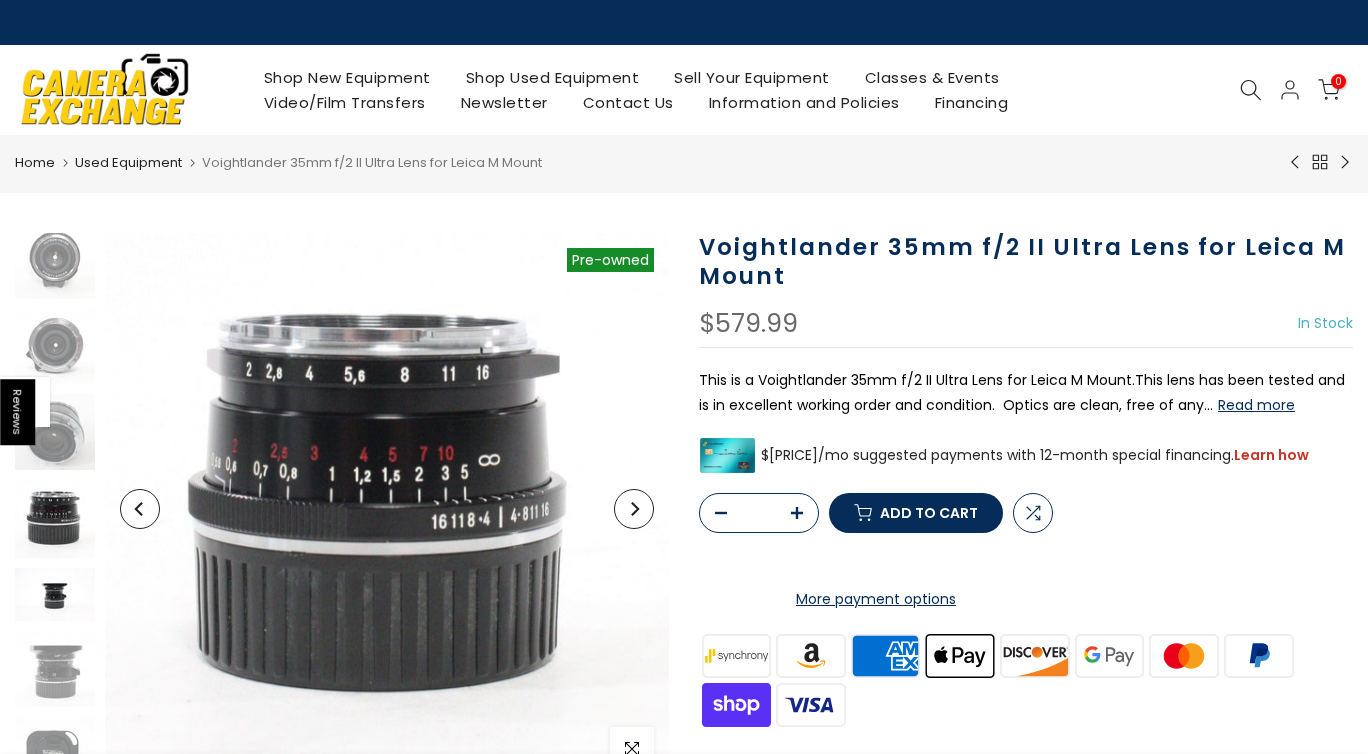 click at bounding box center (55, 594) 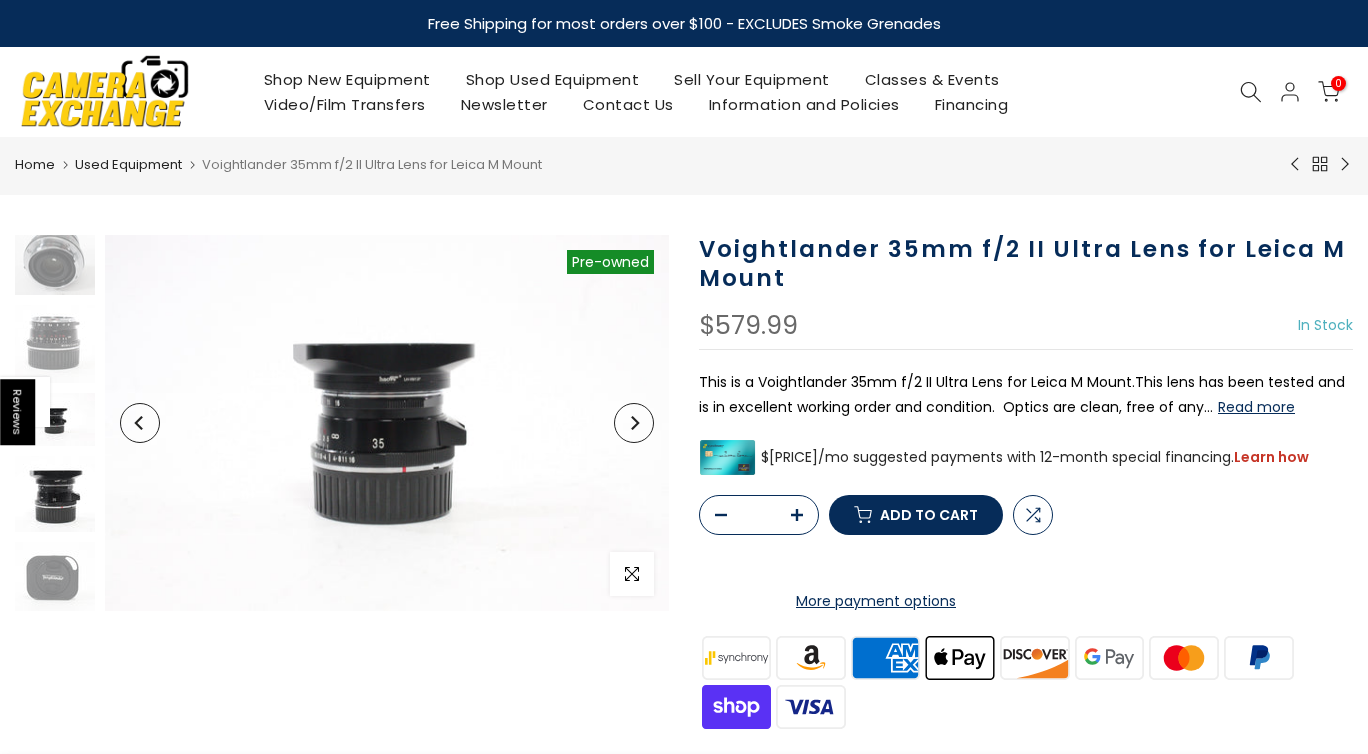 click at bounding box center [55, 494] 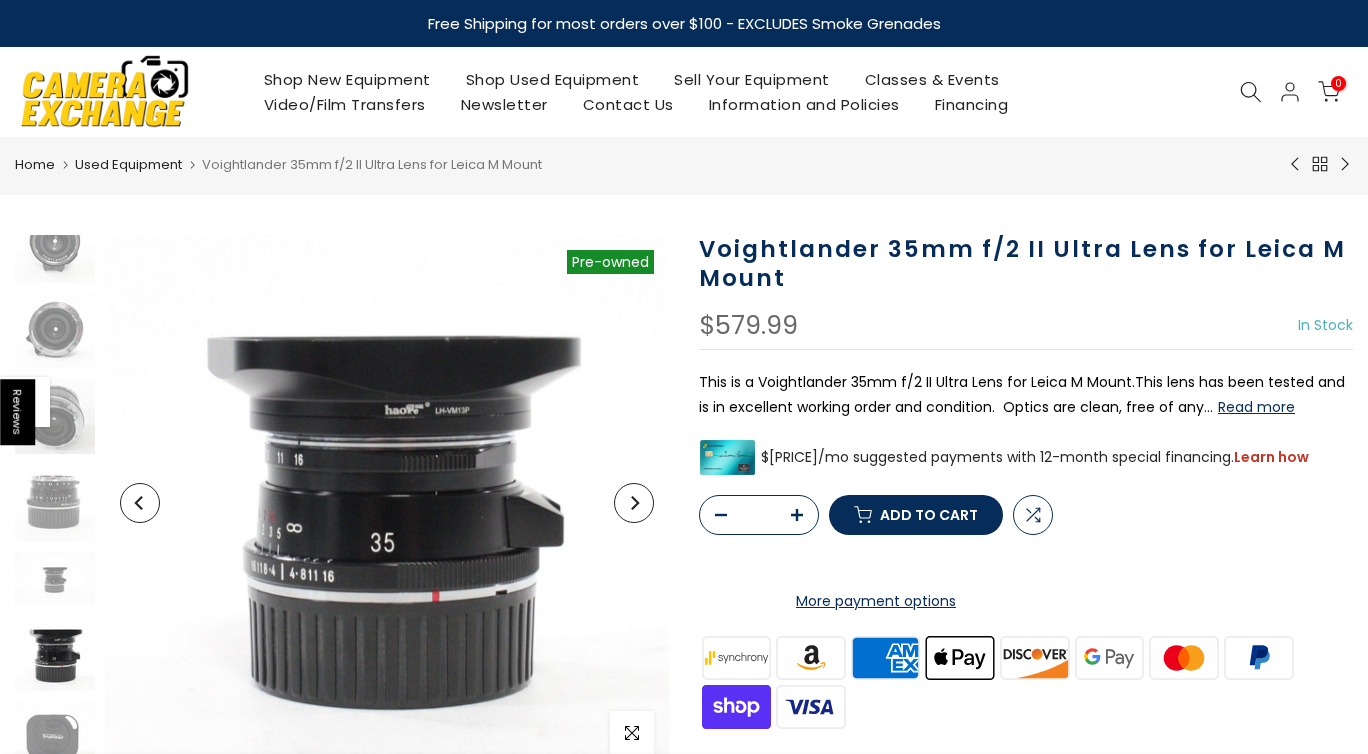 scroll, scrollTop: 196, scrollLeft: 0, axis: vertical 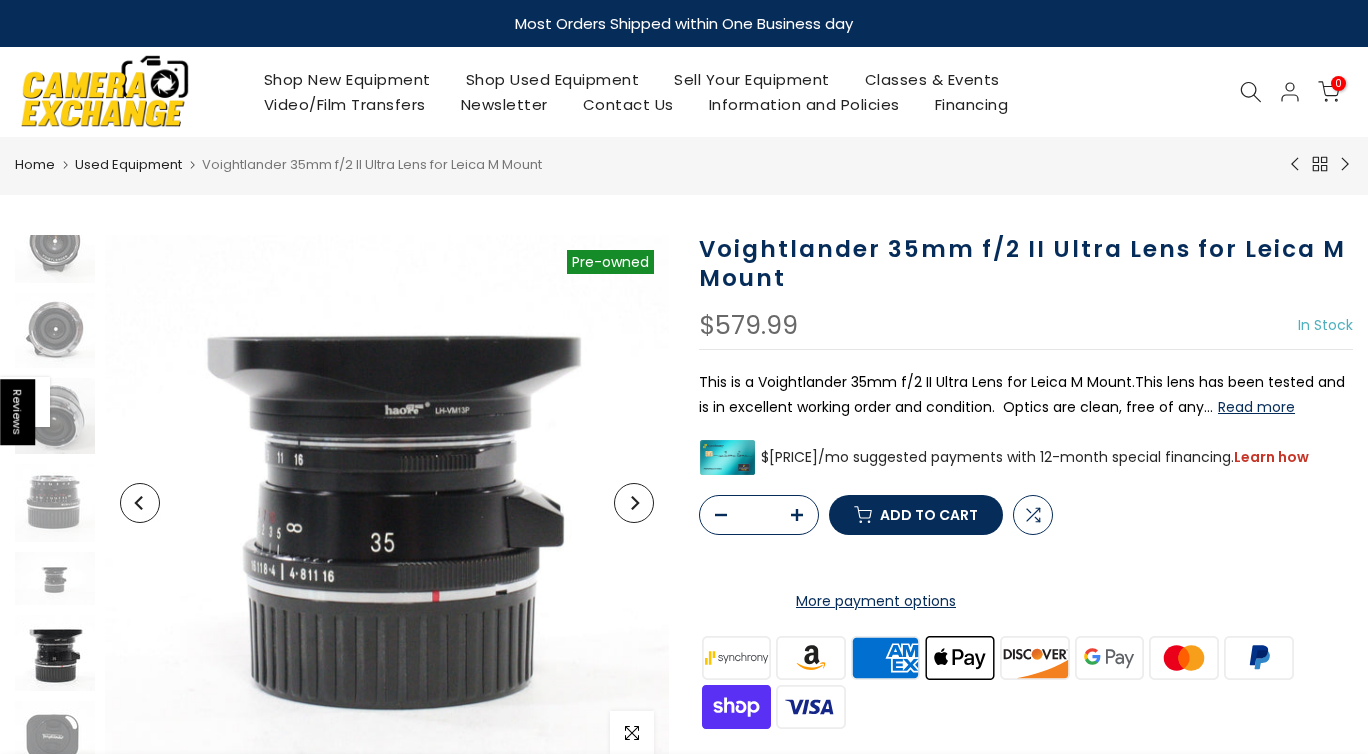 click at bounding box center (55, 404) 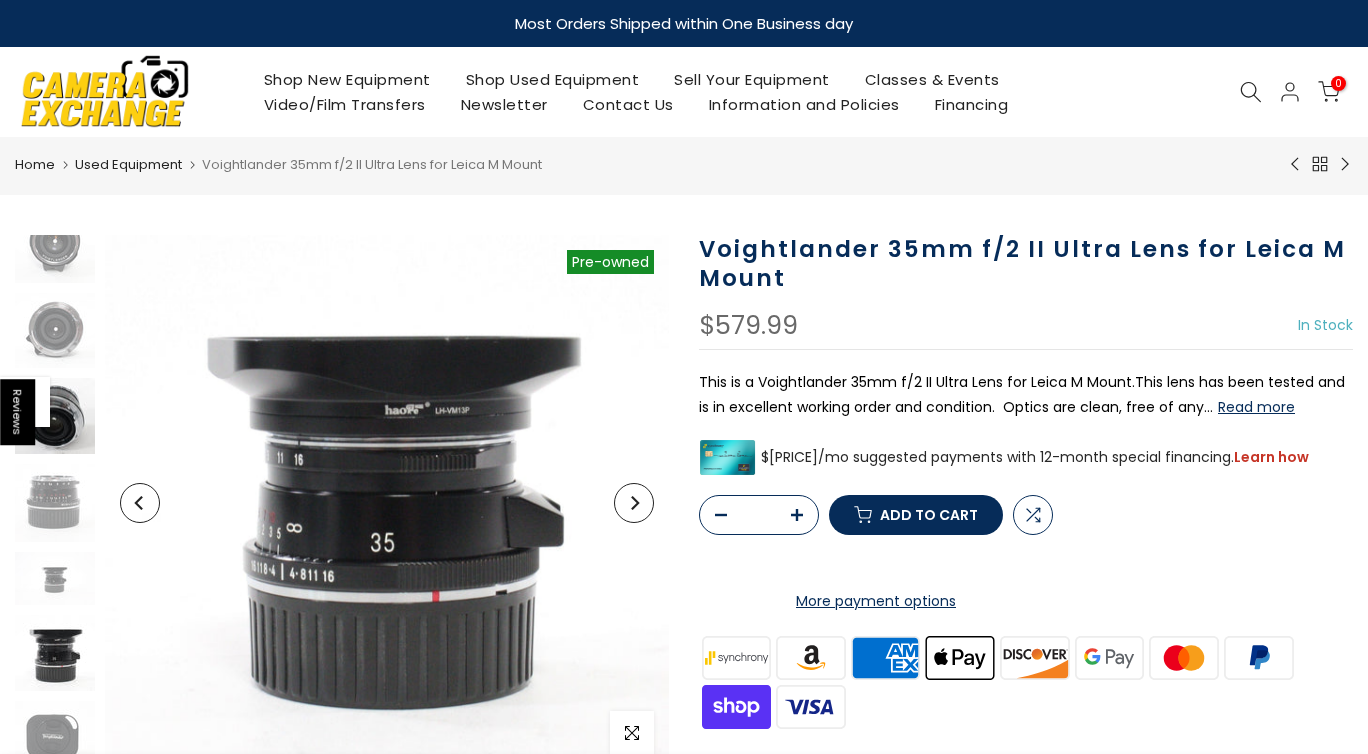 click at bounding box center [55, 415] 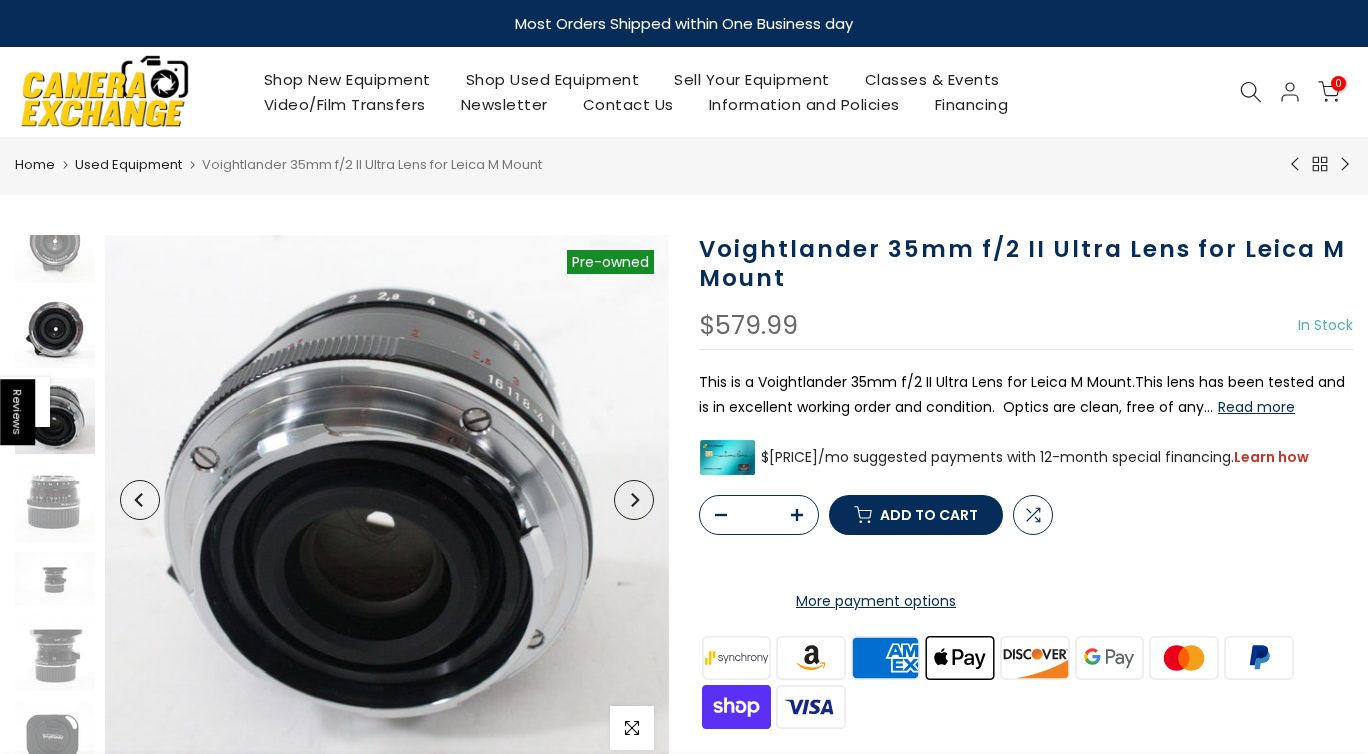 click at bounding box center (55, 331) 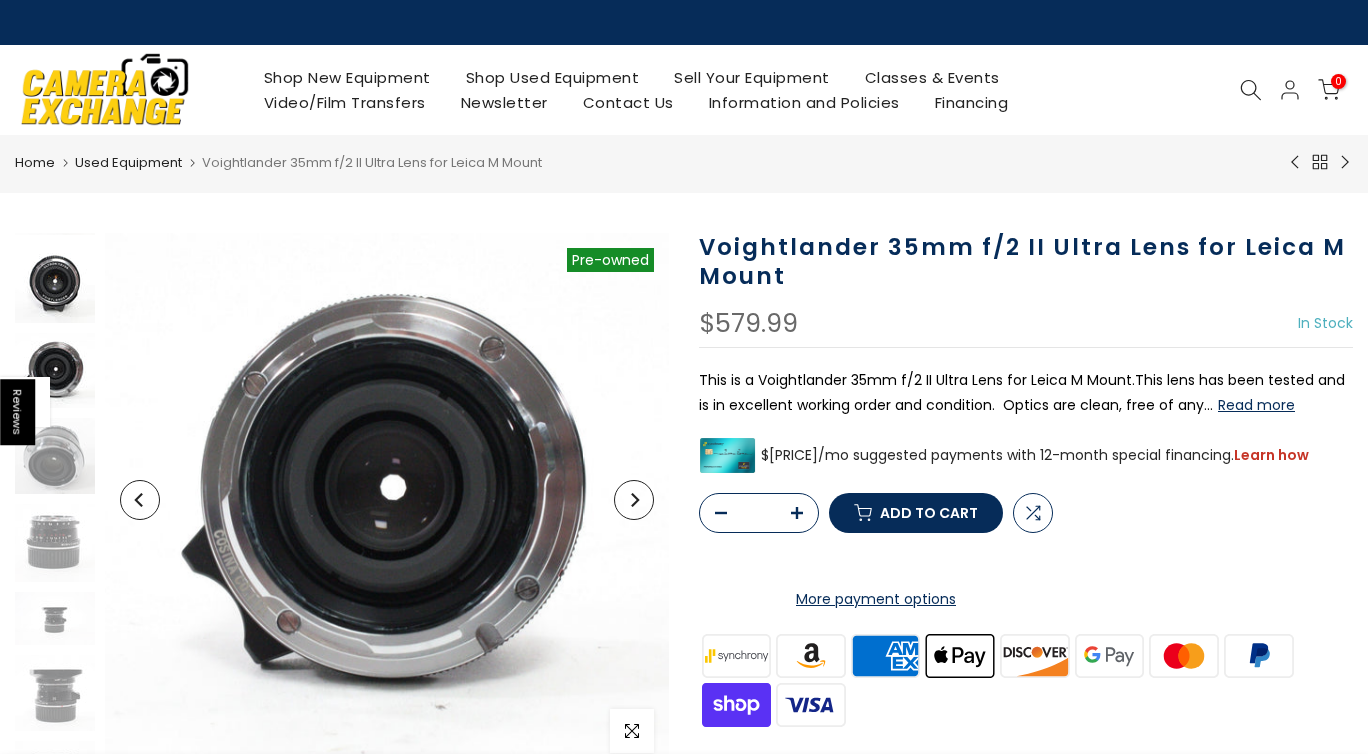 click at bounding box center (55, 284) 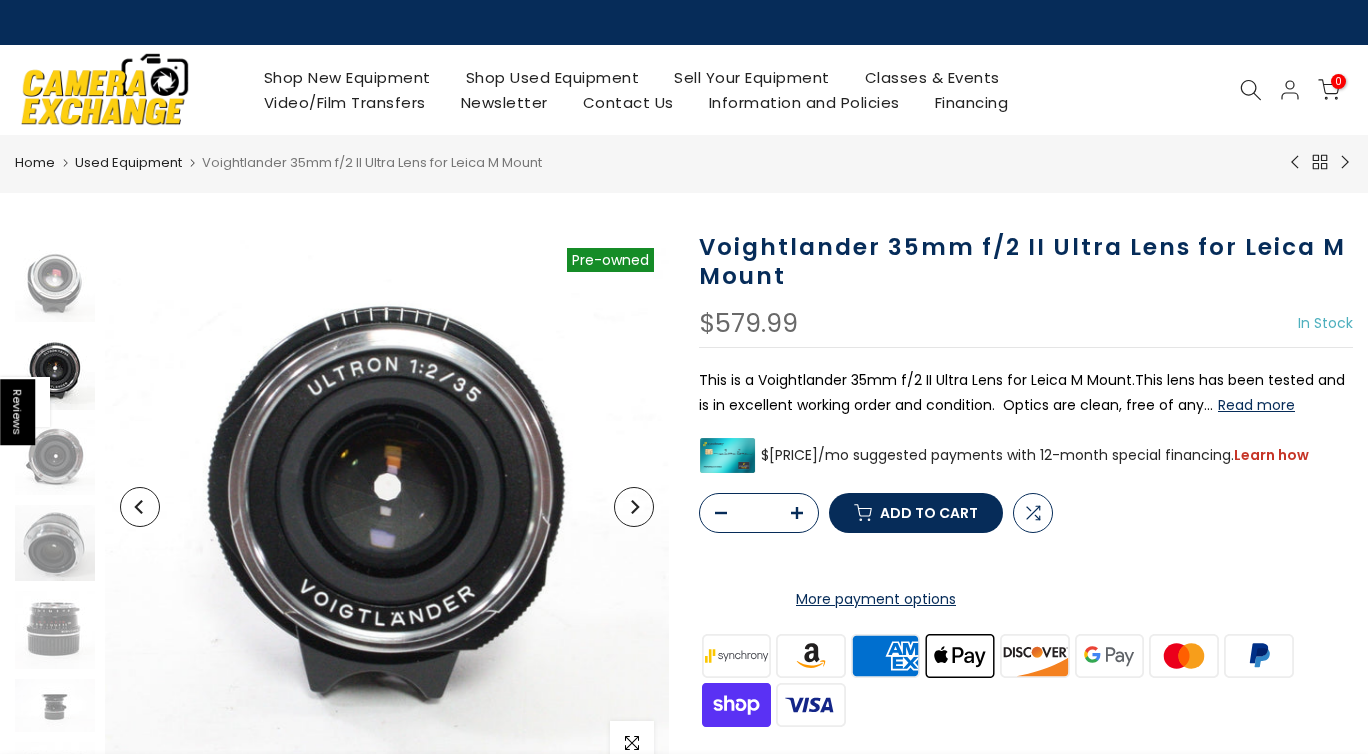 scroll, scrollTop: 66, scrollLeft: 0, axis: vertical 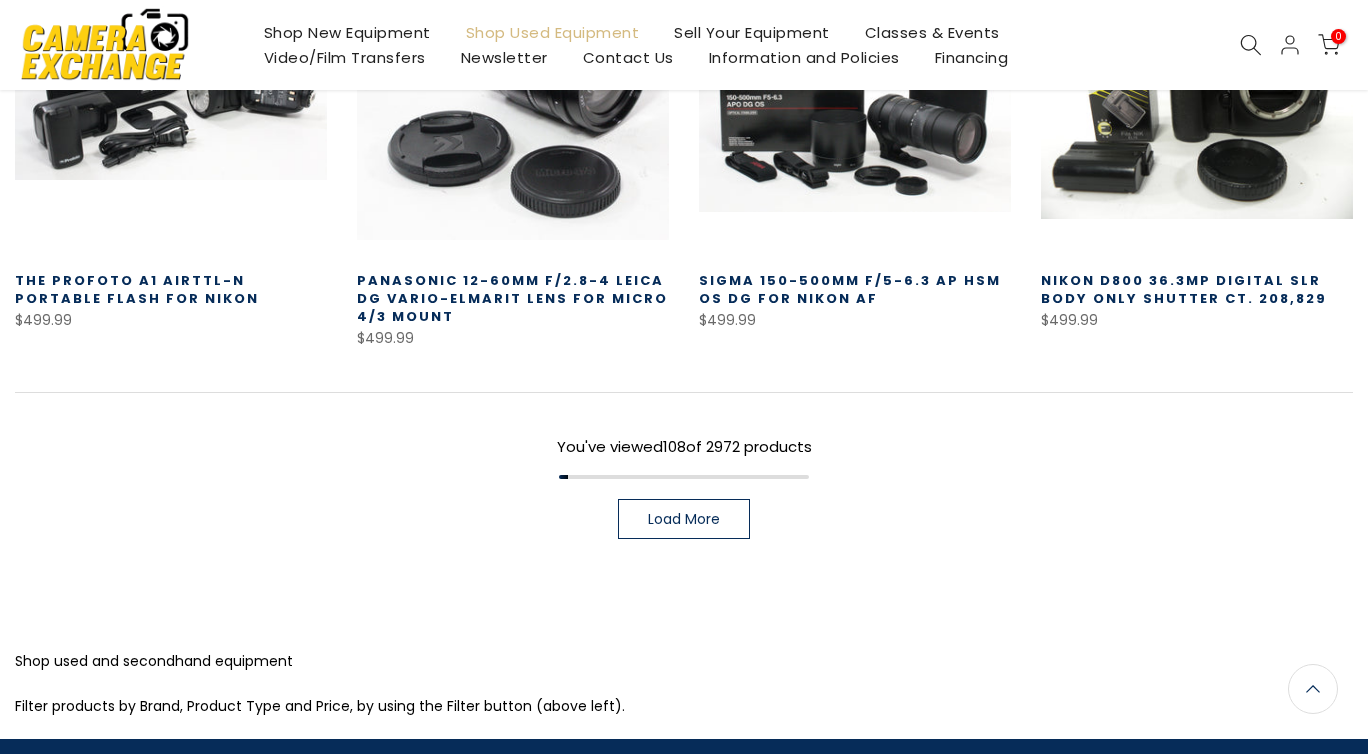click on "Load More" at bounding box center (684, 519) 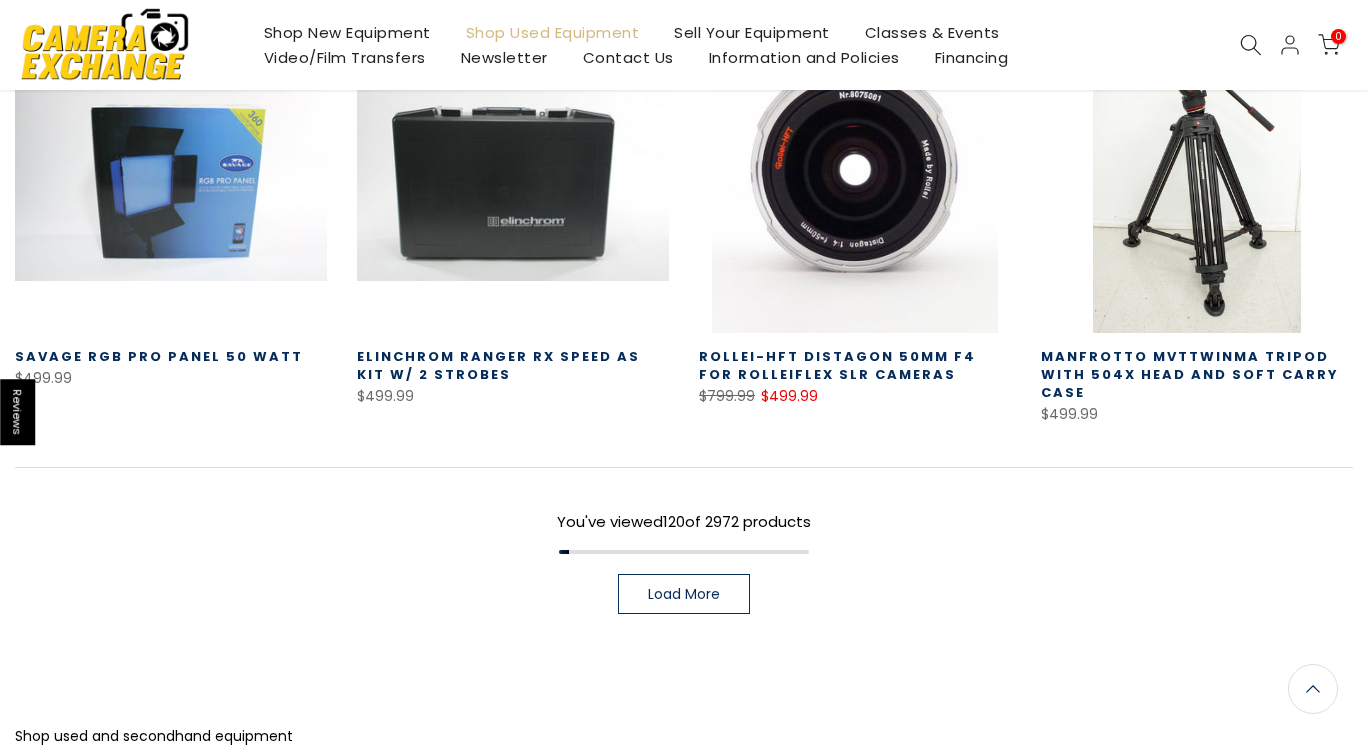 scroll, scrollTop: 2733, scrollLeft: 0, axis: vertical 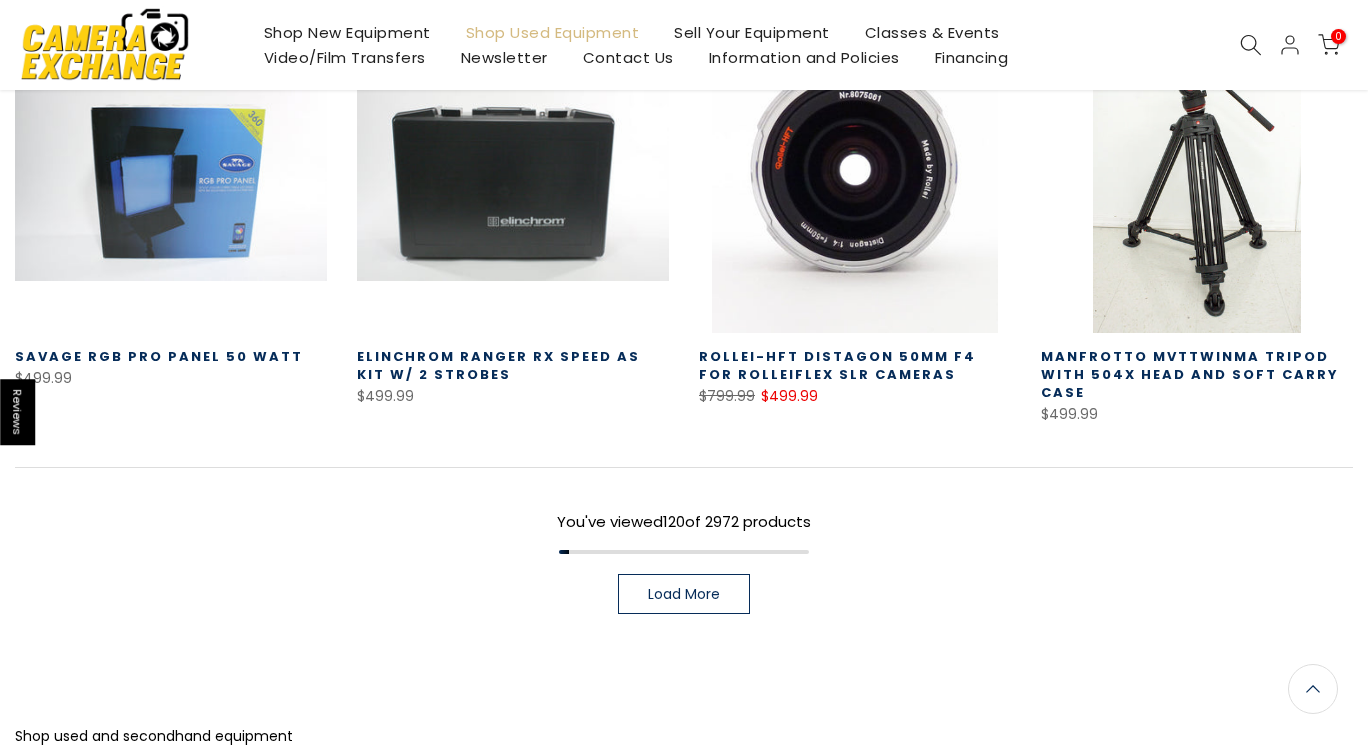 click on "Load More" at bounding box center [684, 594] 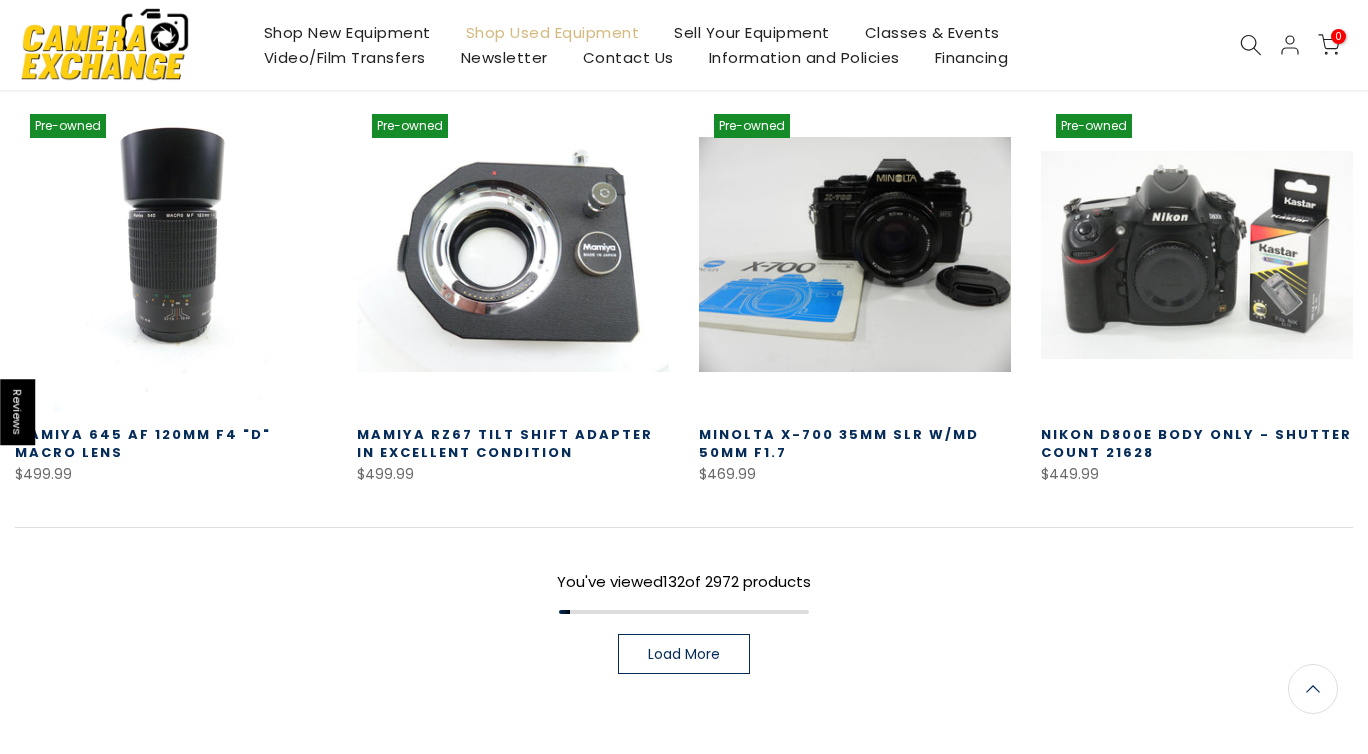 scroll, scrollTop: 3950, scrollLeft: 0, axis: vertical 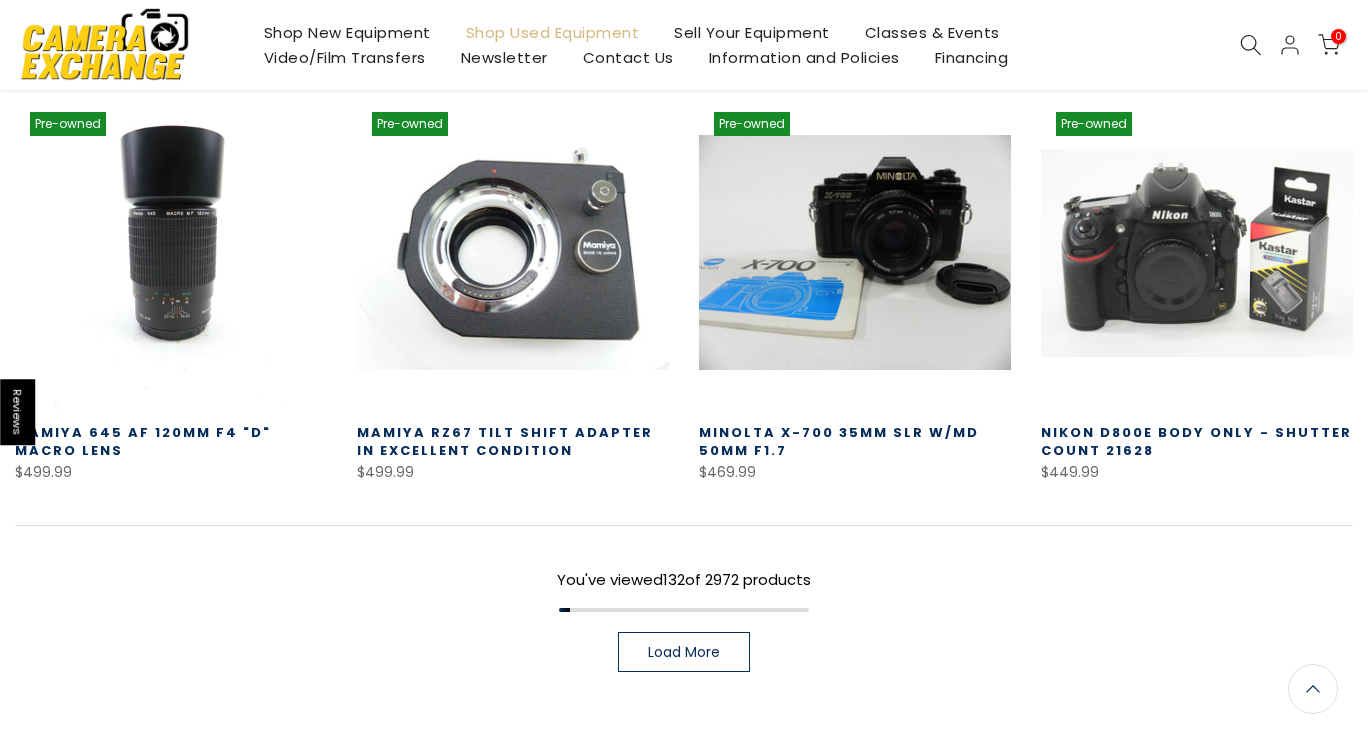 click on "Load More" at bounding box center [684, 652] 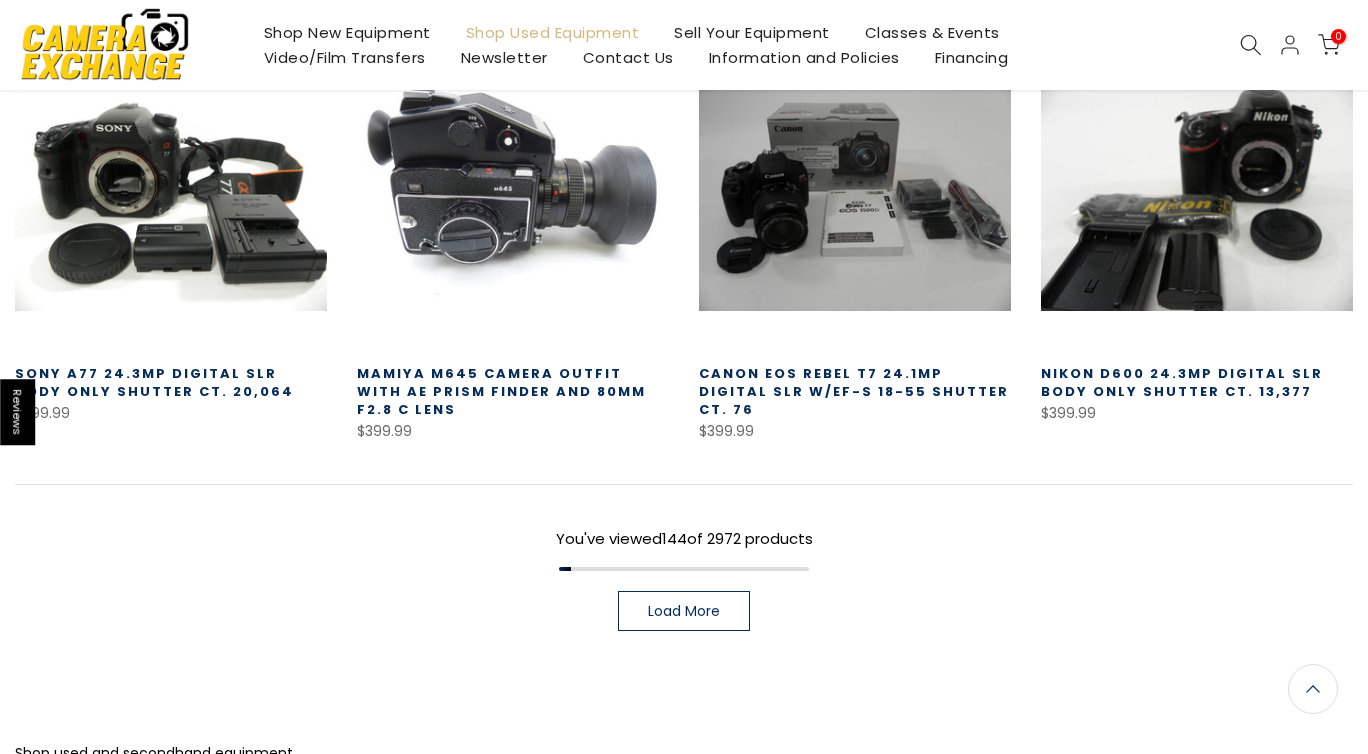 scroll, scrollTop: 5298, scrollLeft: 0, axis: vertical 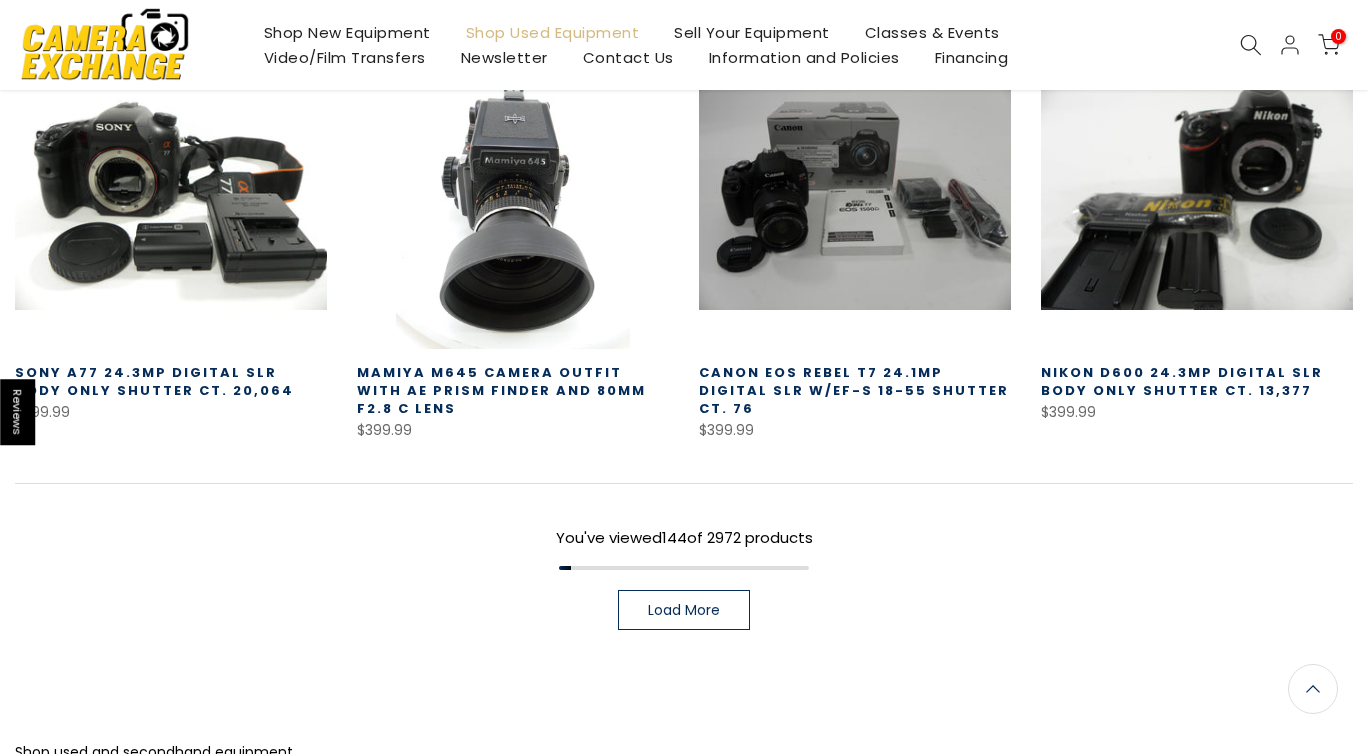 click on "Load More" at bounding box center [684, 610] 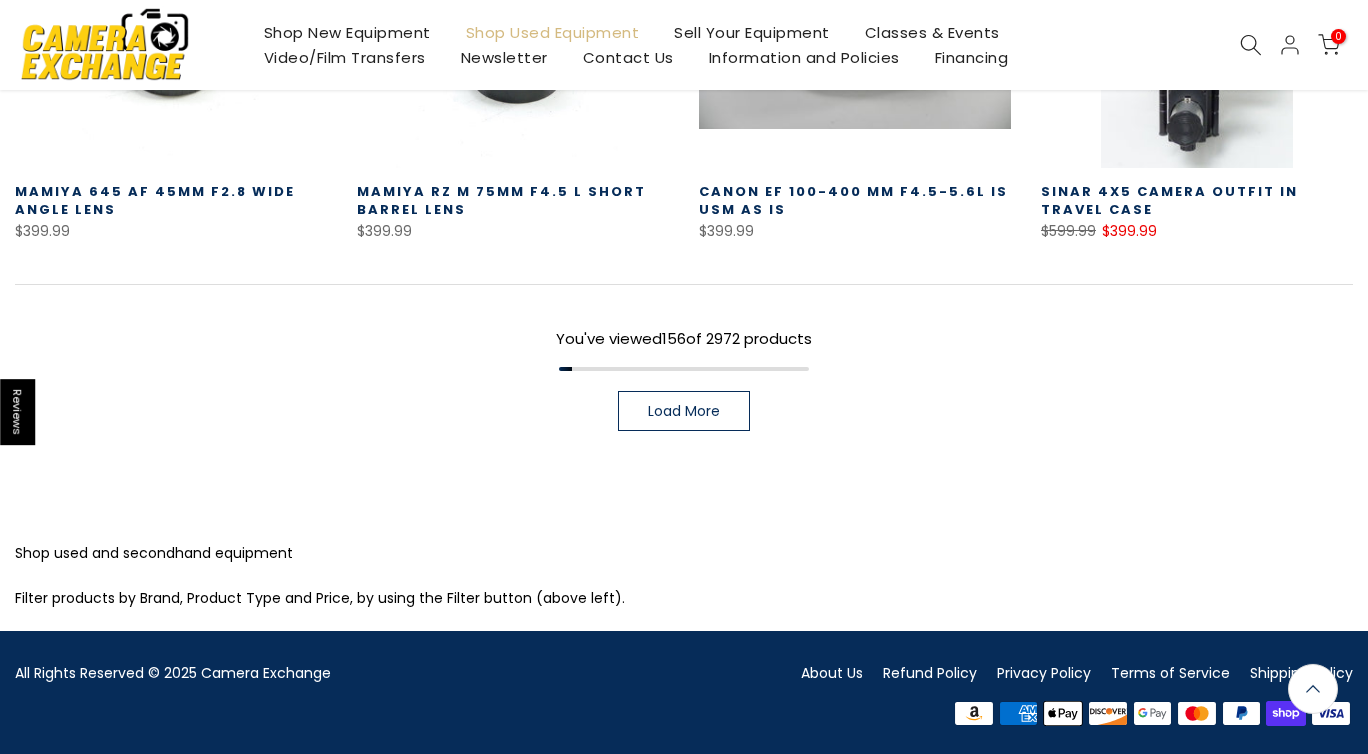 scroll, scrollTop: 6817, scrollLeft: 0, axis: vertical 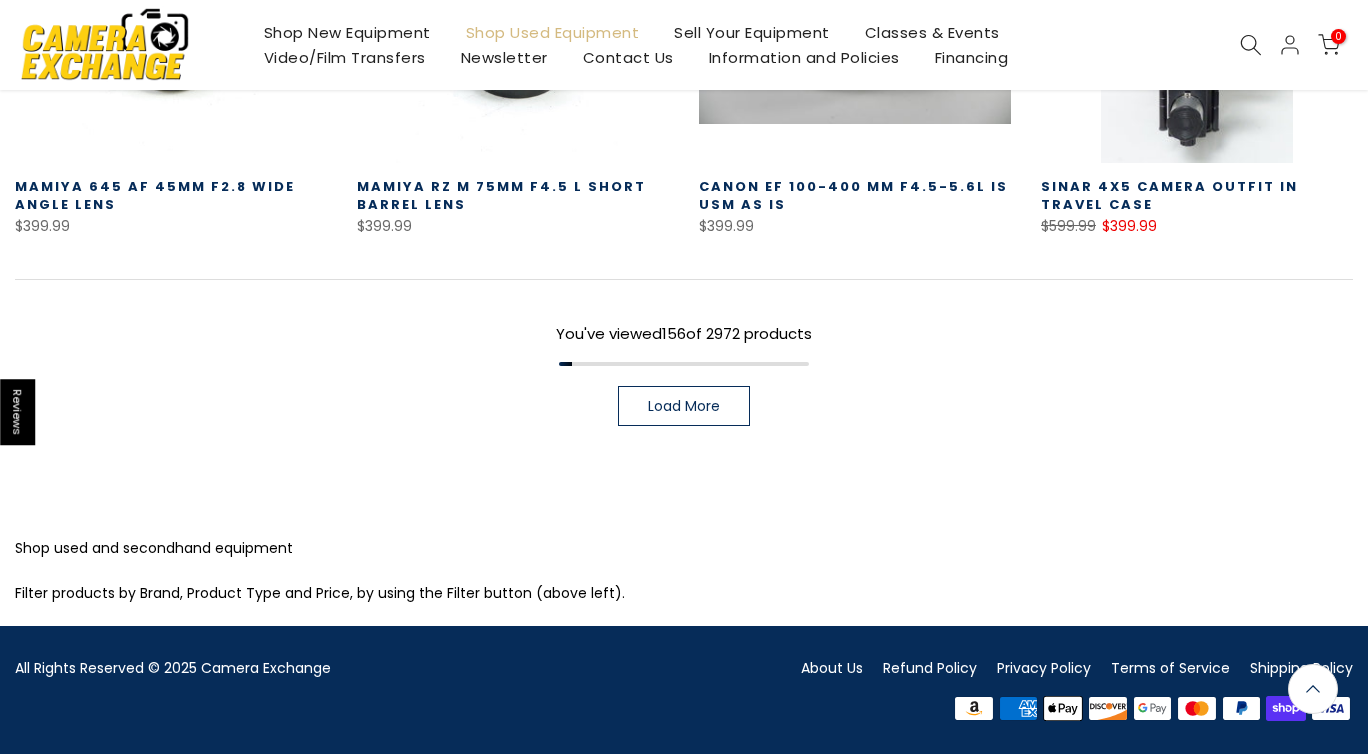 click on "Load More" at bounding box center (684, 406) 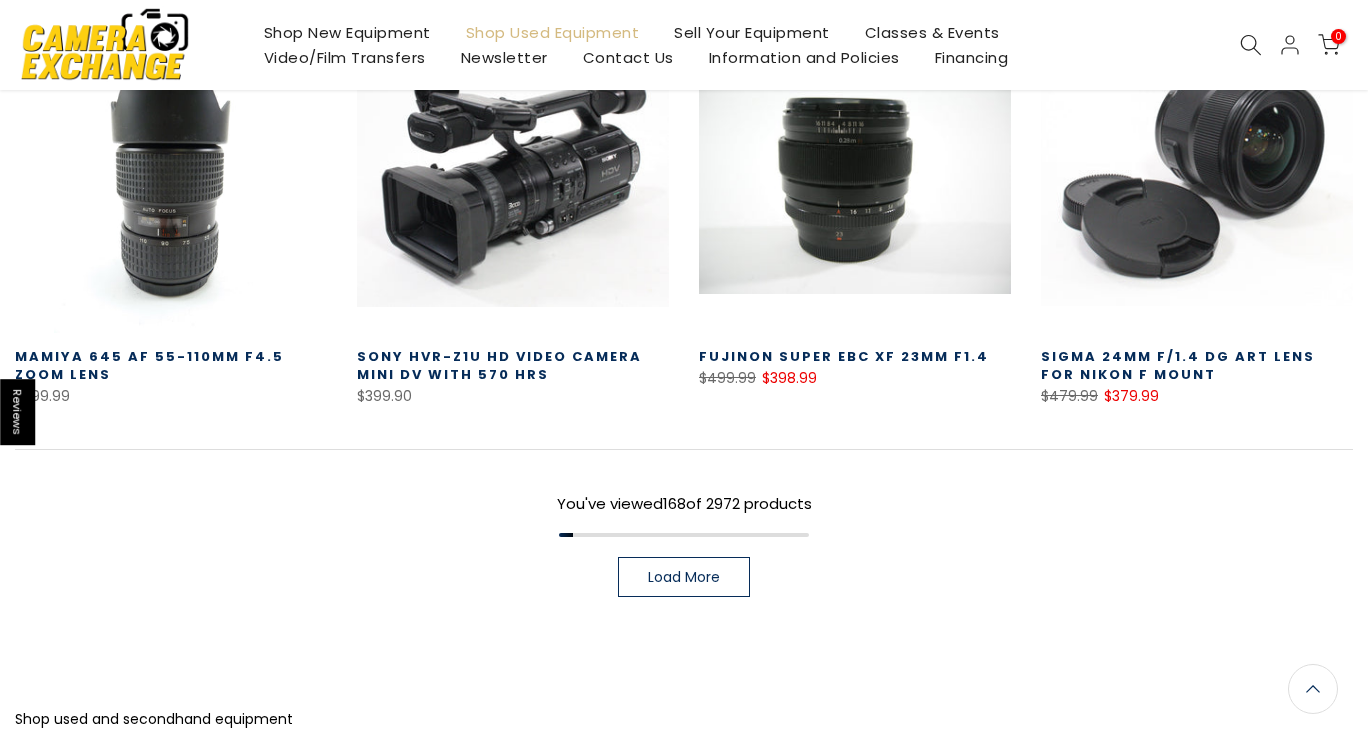 scroll, scrollTop: 7895, scrollLeft: 0, axis: vertical 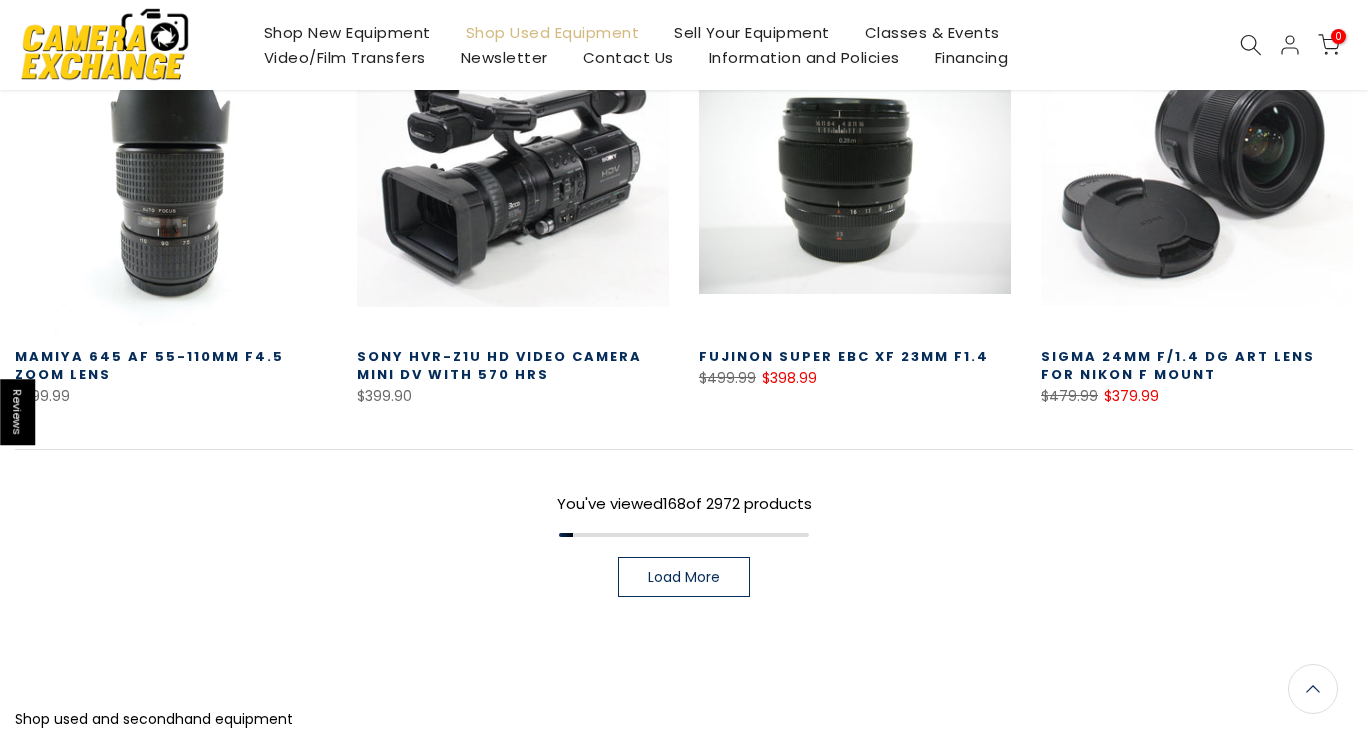 click on "Load More" at bounding box center [684, 577] 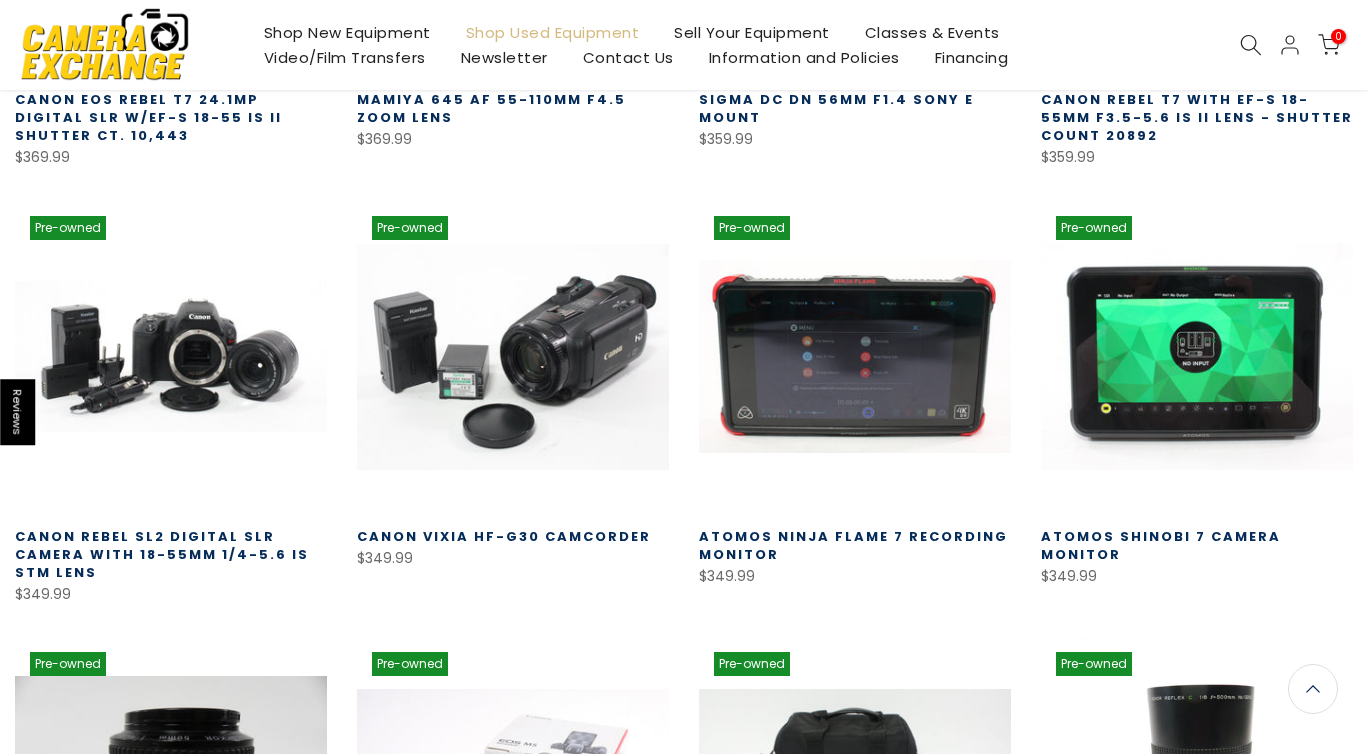 scroll, scrollTop: 8707, scrollLeft: 0, axis: vertical 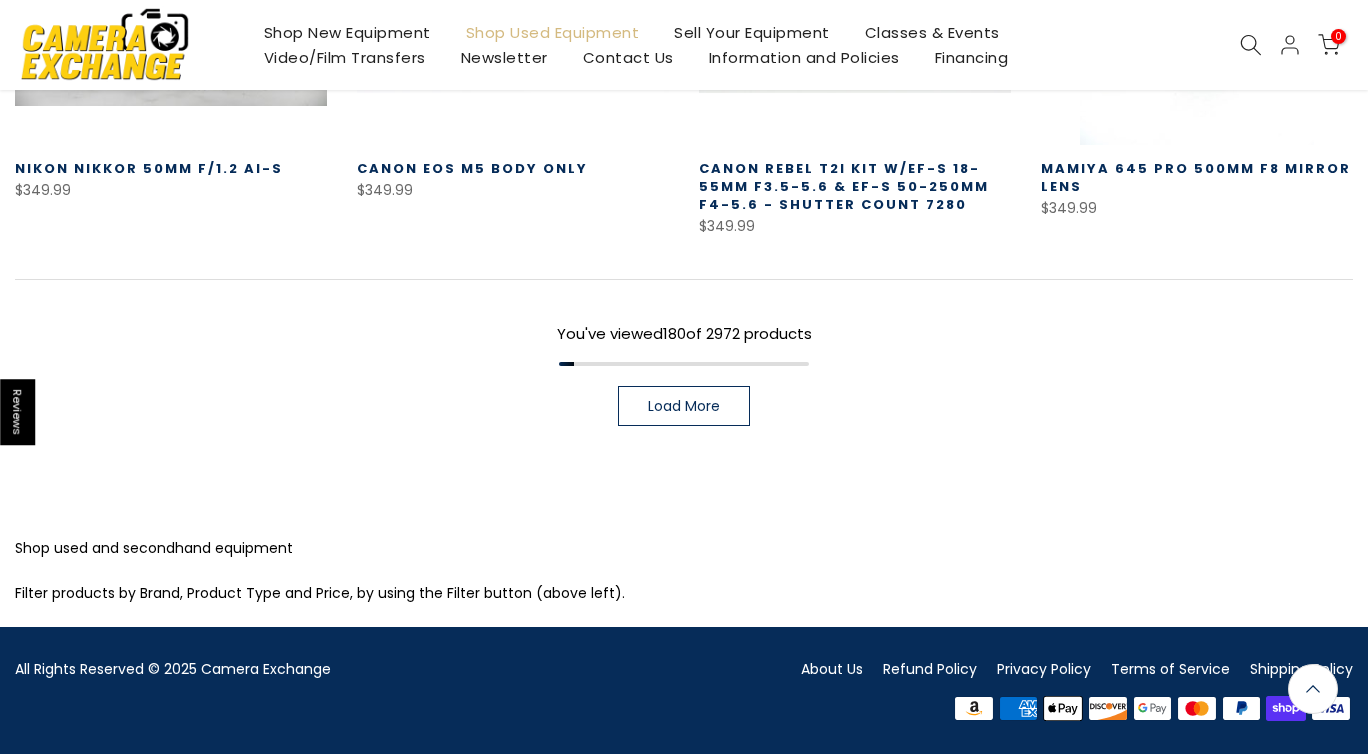 click on "Load More" at bounding box center [684, 406] 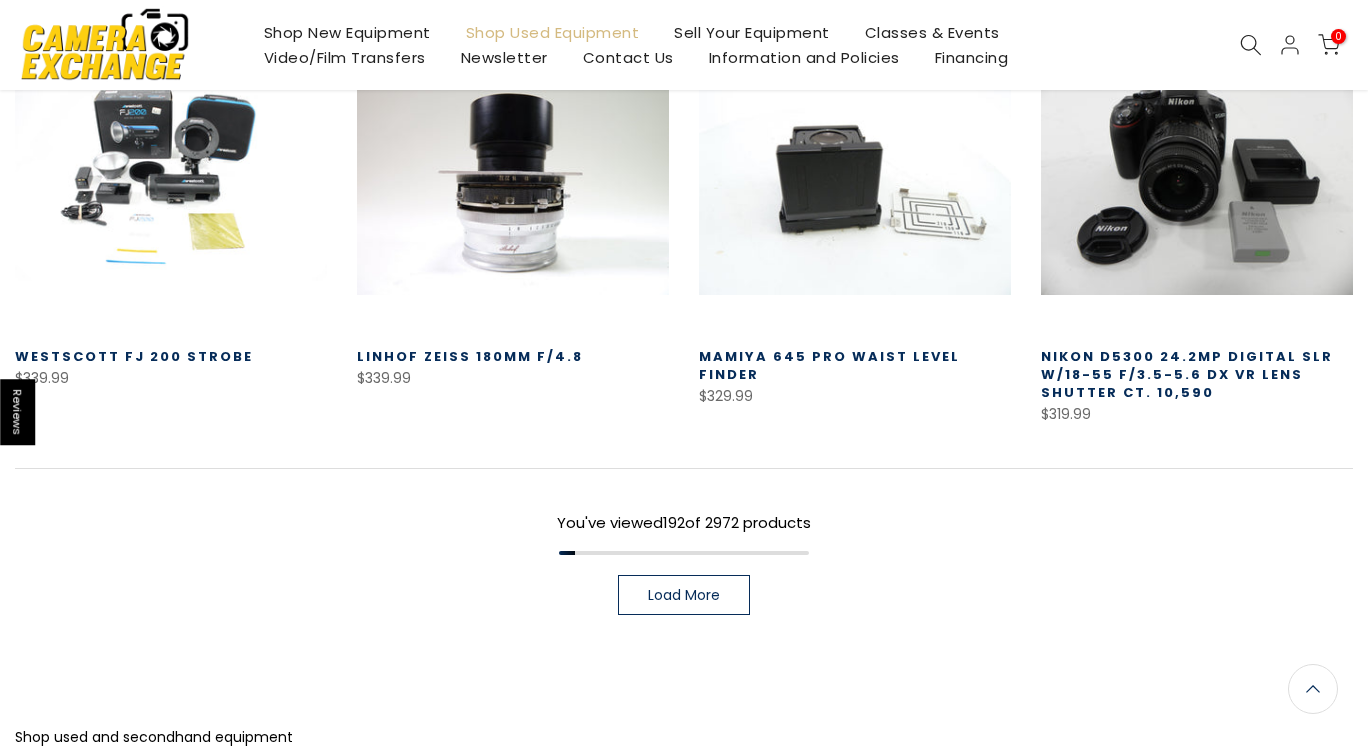 scroll, scrollTop: 10613, scrollLeft: 0, axis: vertical 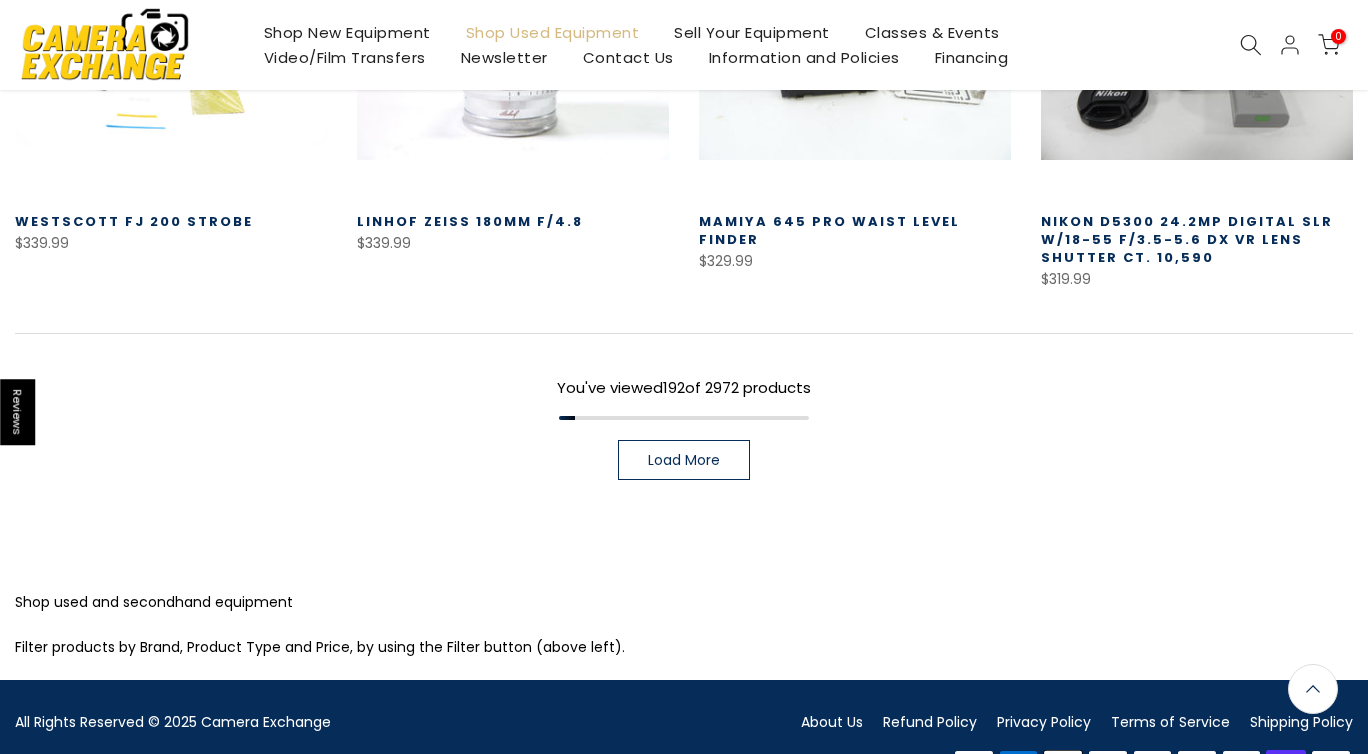 click on "Load More" at bounding box center (684, 460) 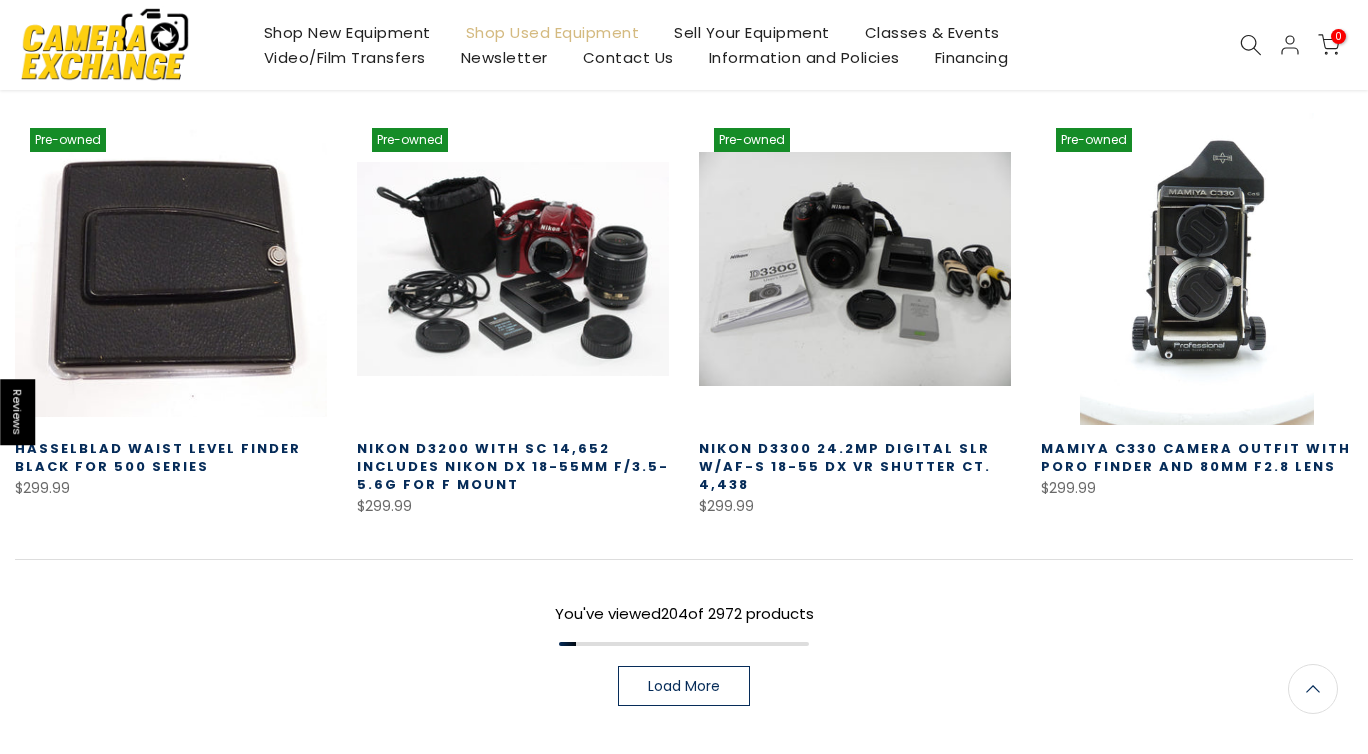 scroll, scrollTop: 11691, scrollLeft: 0, axis: vertical 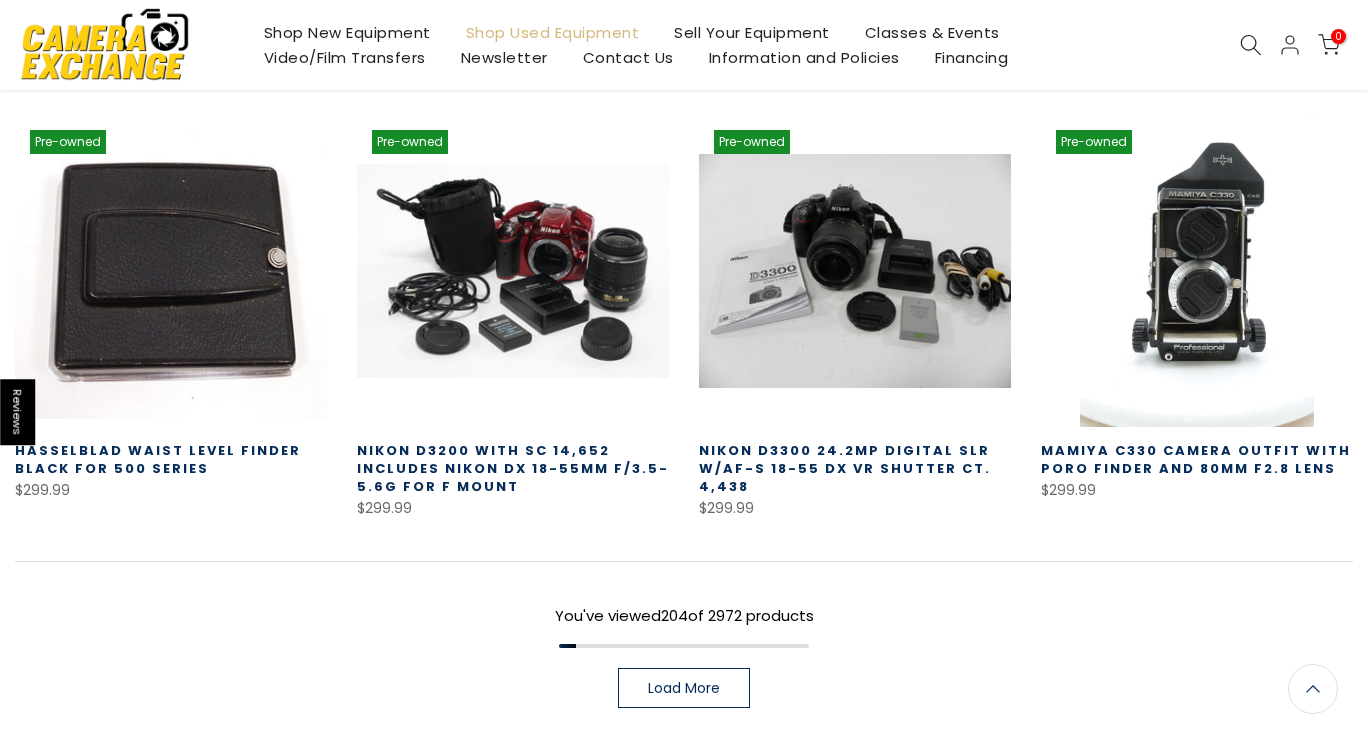 click on "Load More" at bounding box center (684, 688) 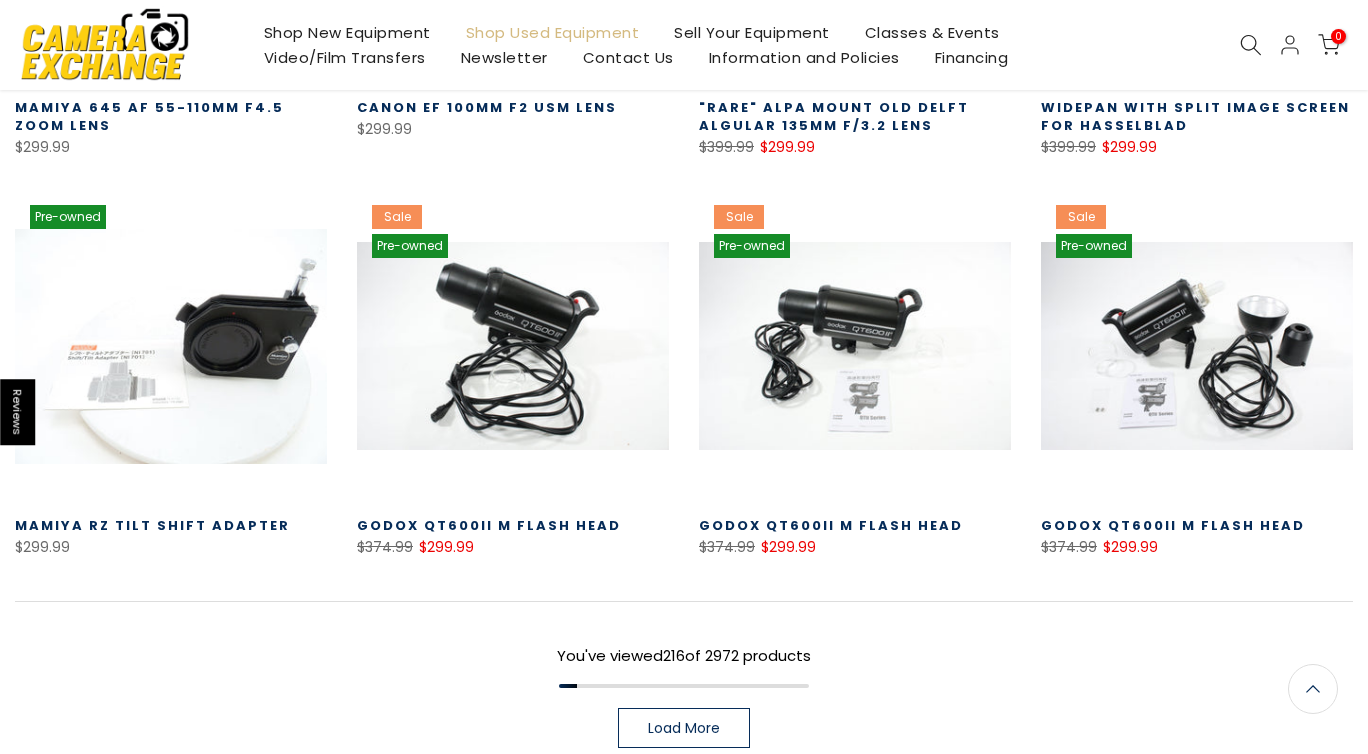 scroll, scrollTop: 12906, scrollLeft: 0, axis: vertical 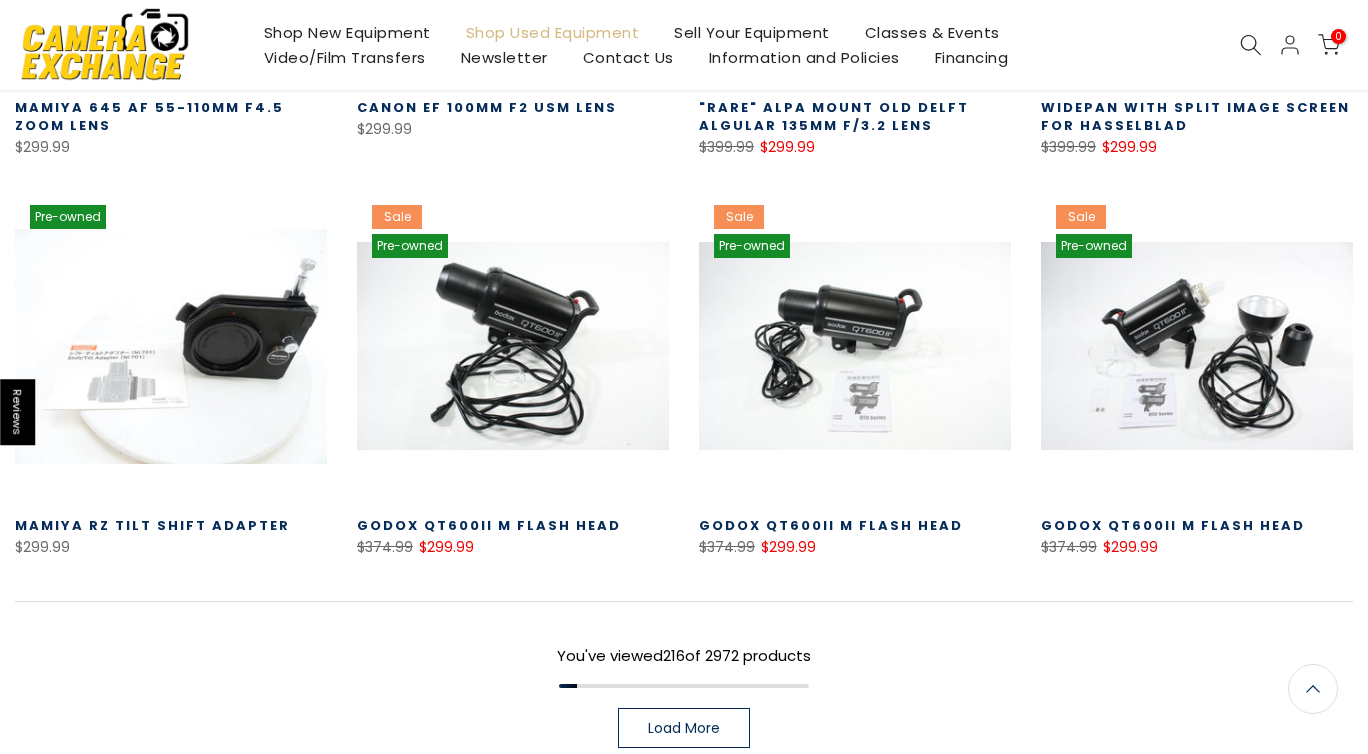 click on "Load More" at bounding box center [684, 728] 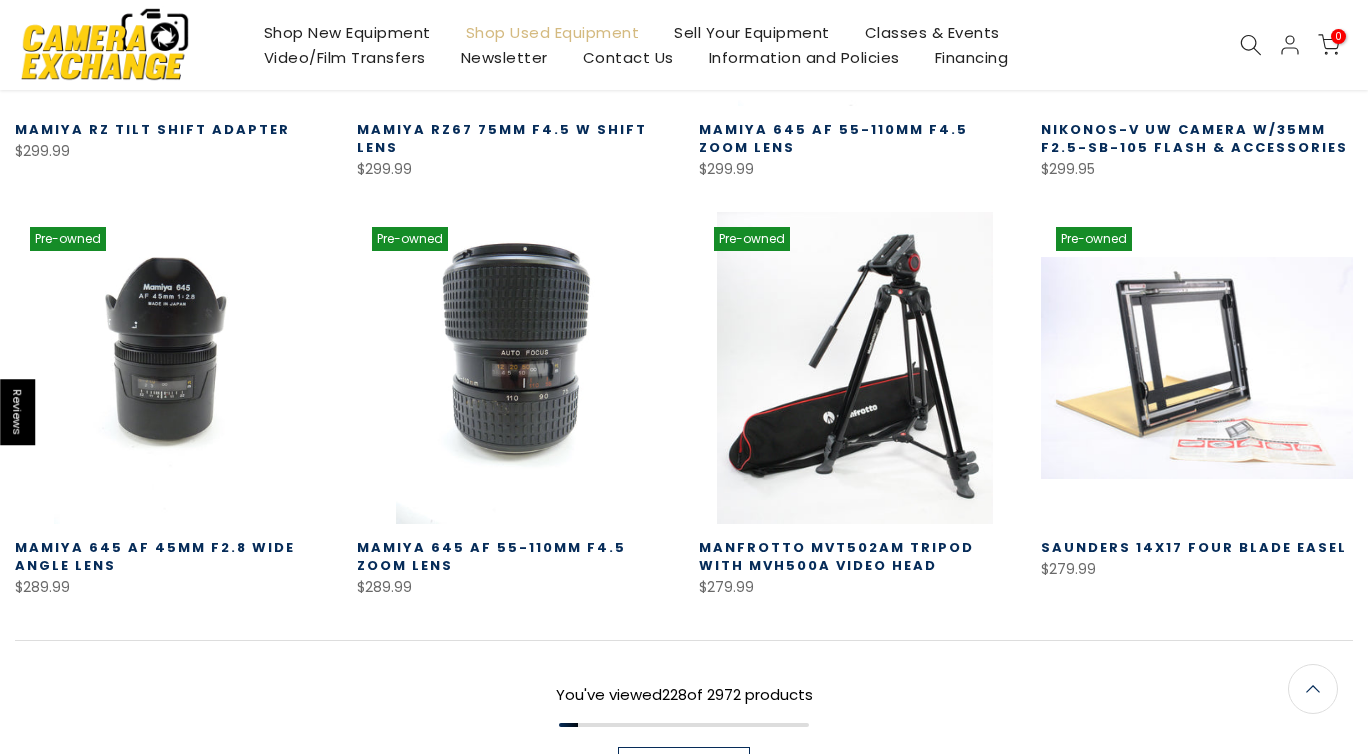 scroll, scrollTop: 14258, scrollLeft: 0, axis: vertical 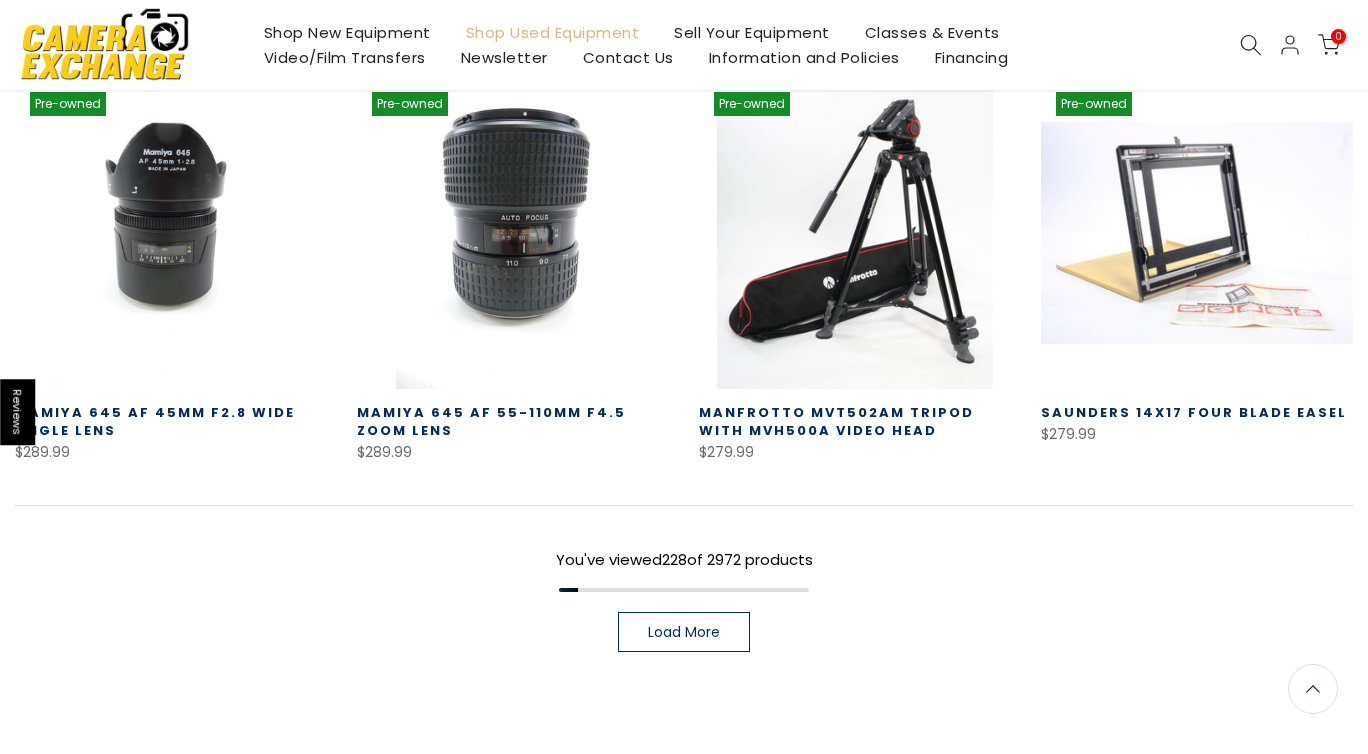 click on "Load More" at bounding box center (684, 632) 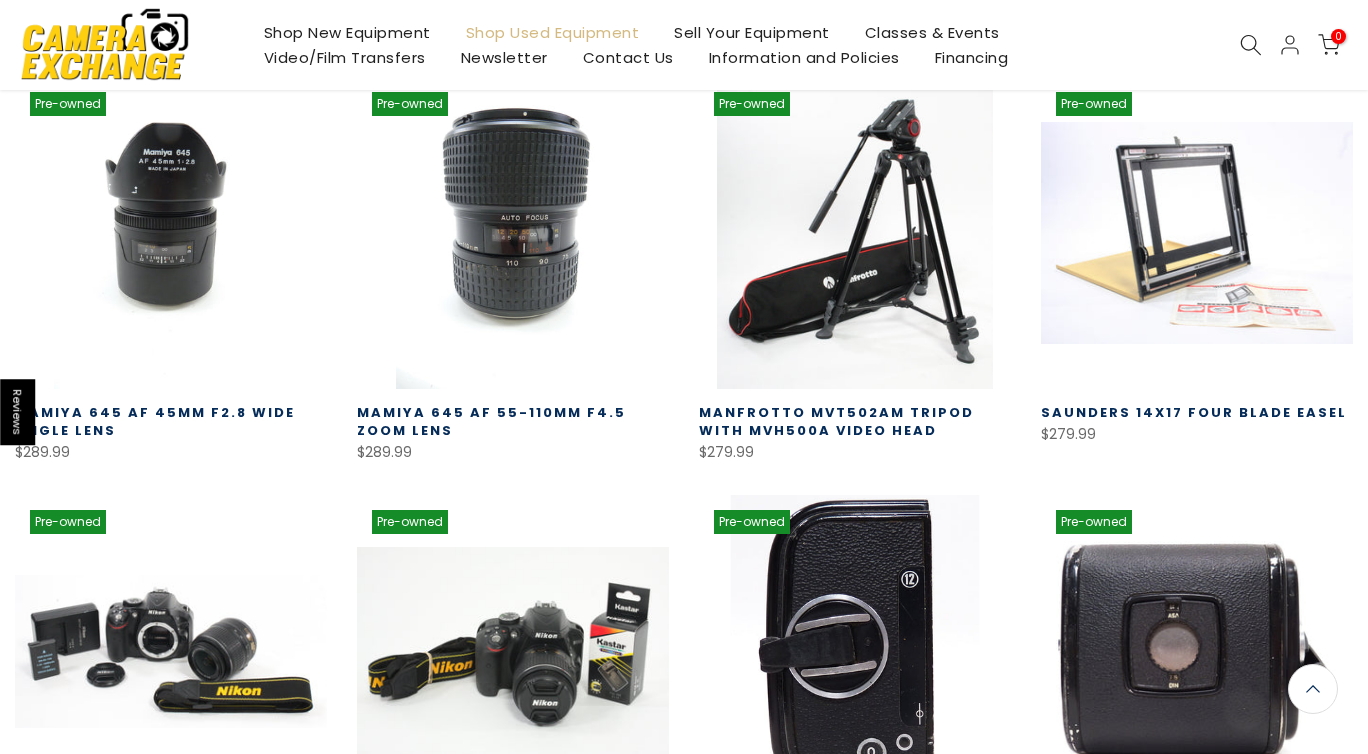 scroll, scrollTop: 14256, scrollLeft: 0, axis: vertical 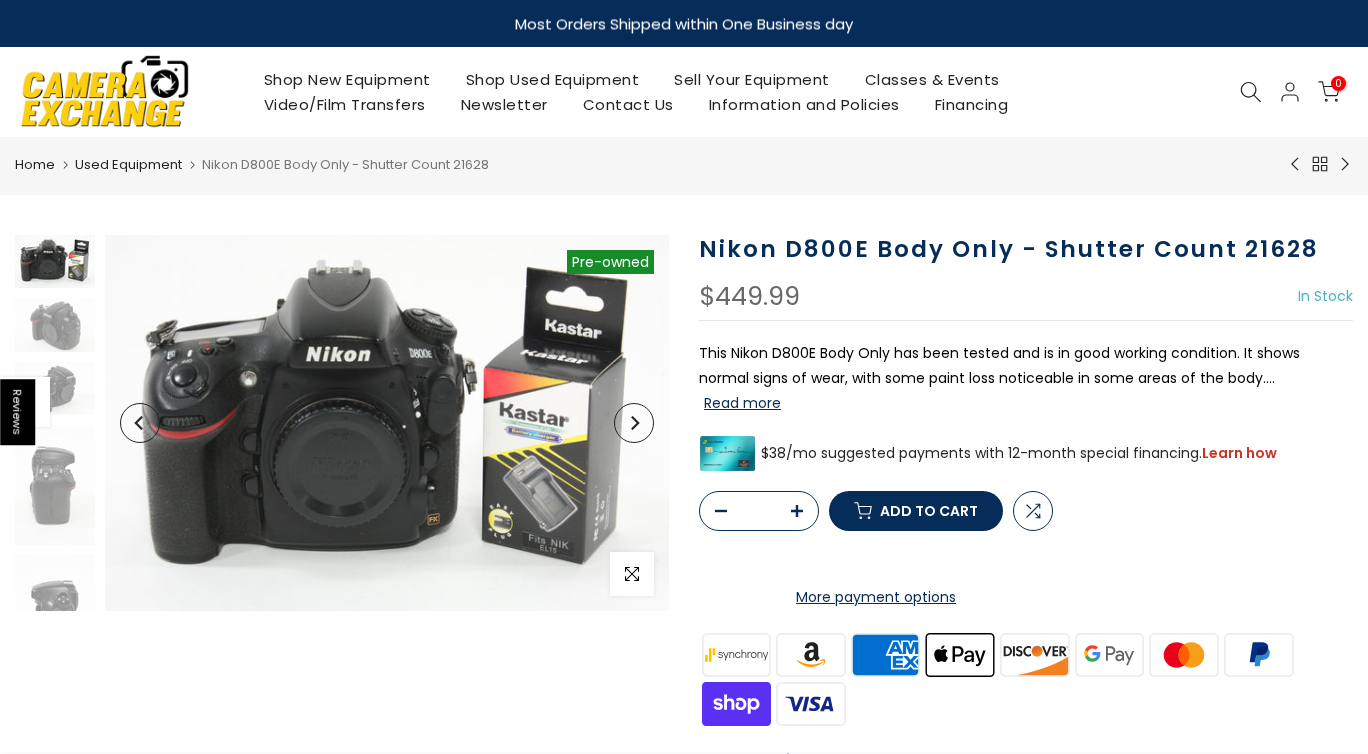 click on "Read more" at bounding box center [742, 403] 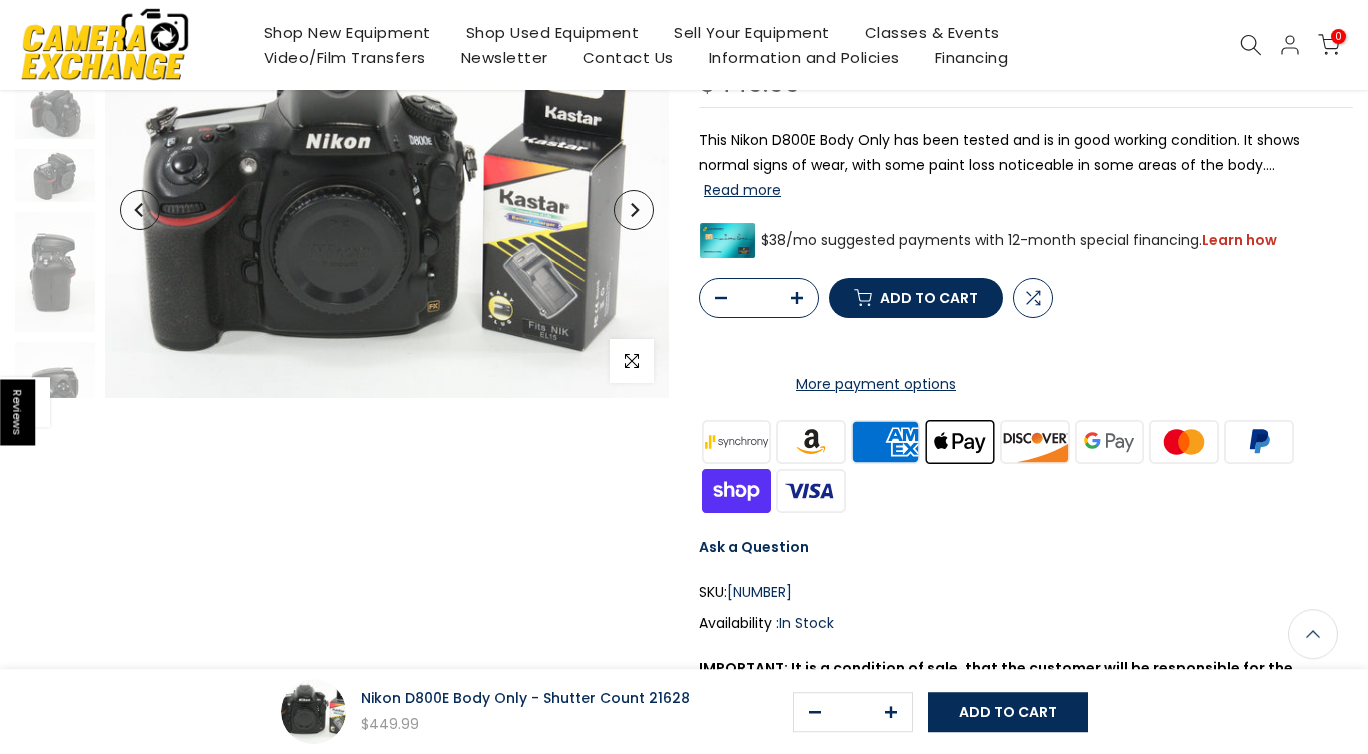 scroll, scrollTop: 118, scrollLeft: 0, axis: vertical 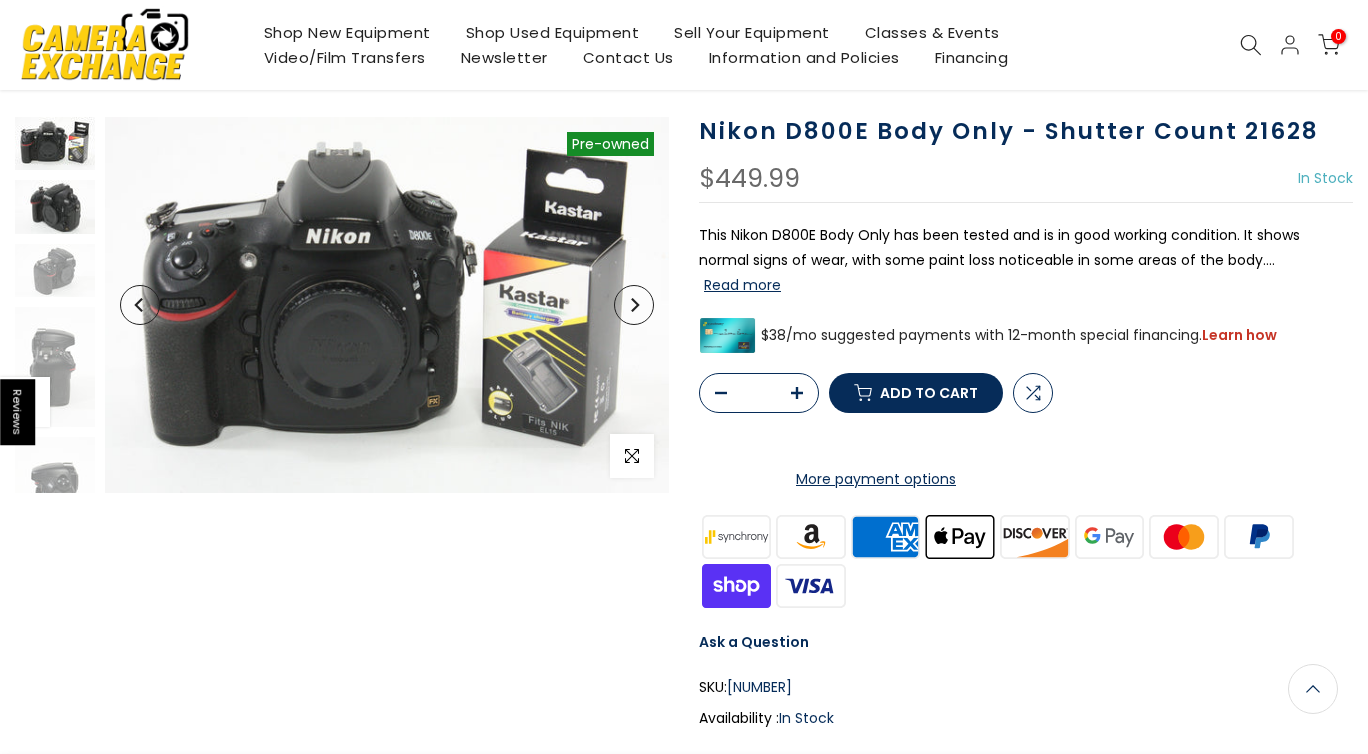 click at bounding box center (55, 206) 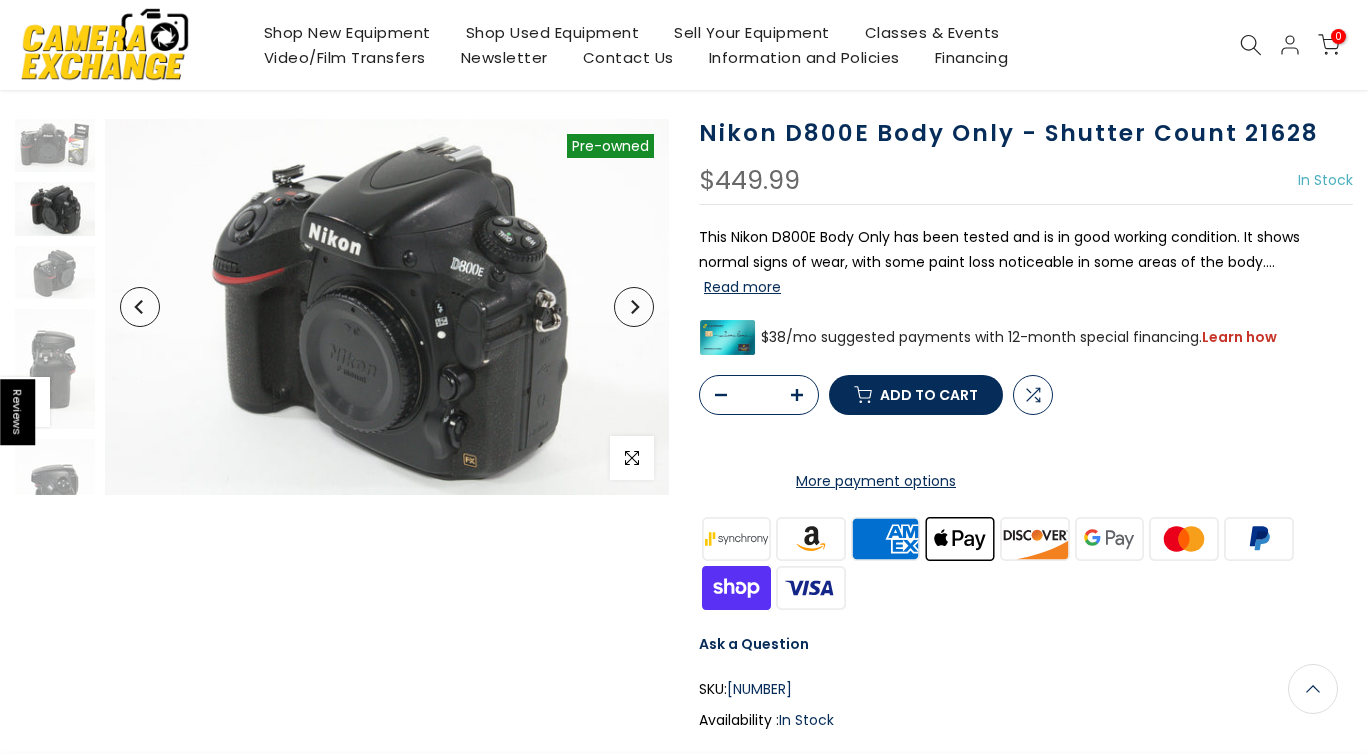 scroll, scrollTop: 118, scrollLeft: 0, axis: vertical 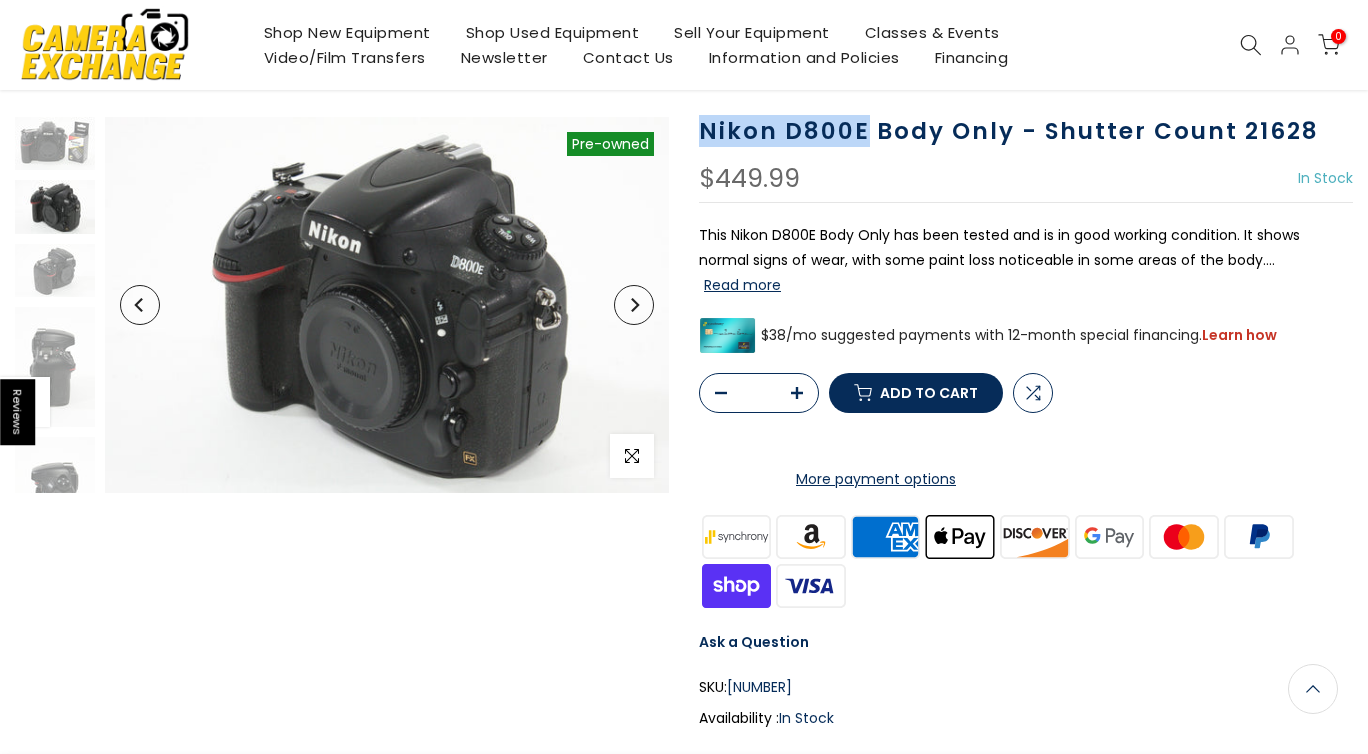 drag, startPoint x: 838, startPoint y: 127, endPoint x: 704, endPoint y: 124, distance: 134.03358 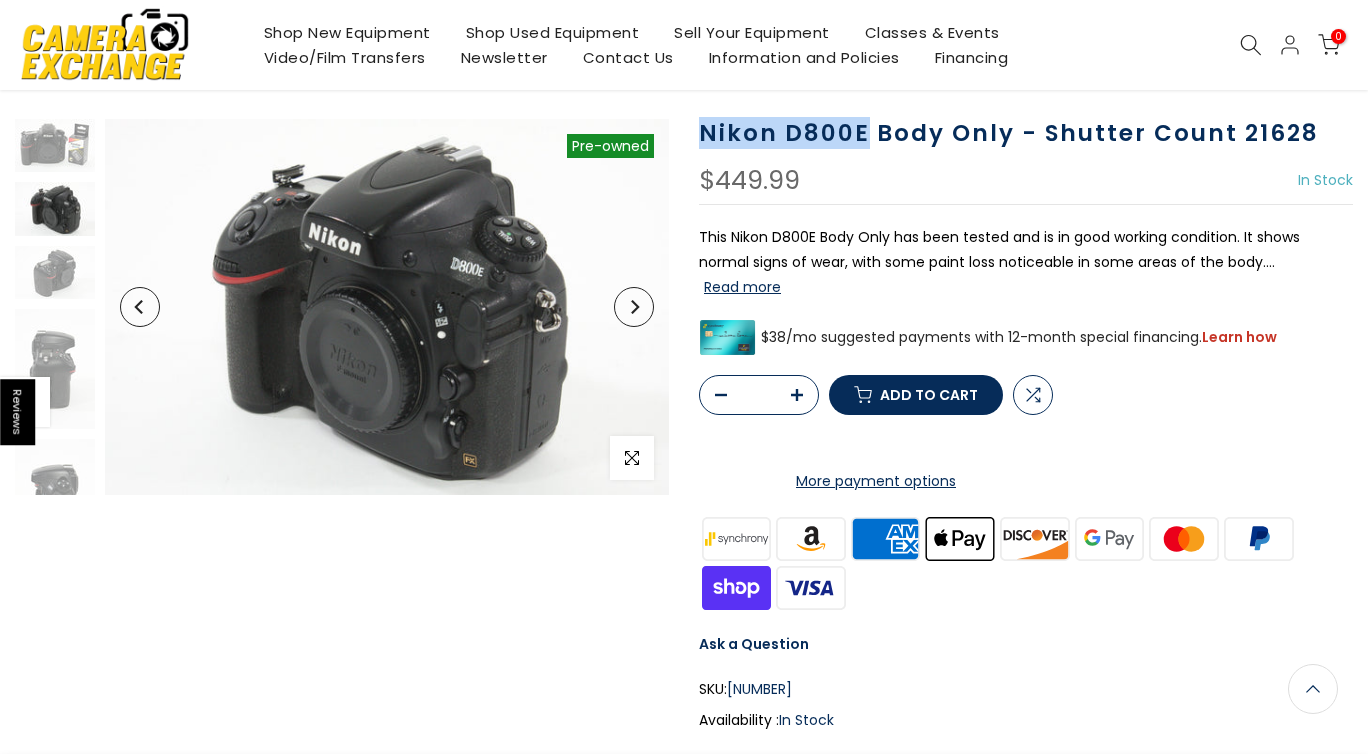 scroll, scrollTop: 118, scrollLeft: 0, axis: vertical 